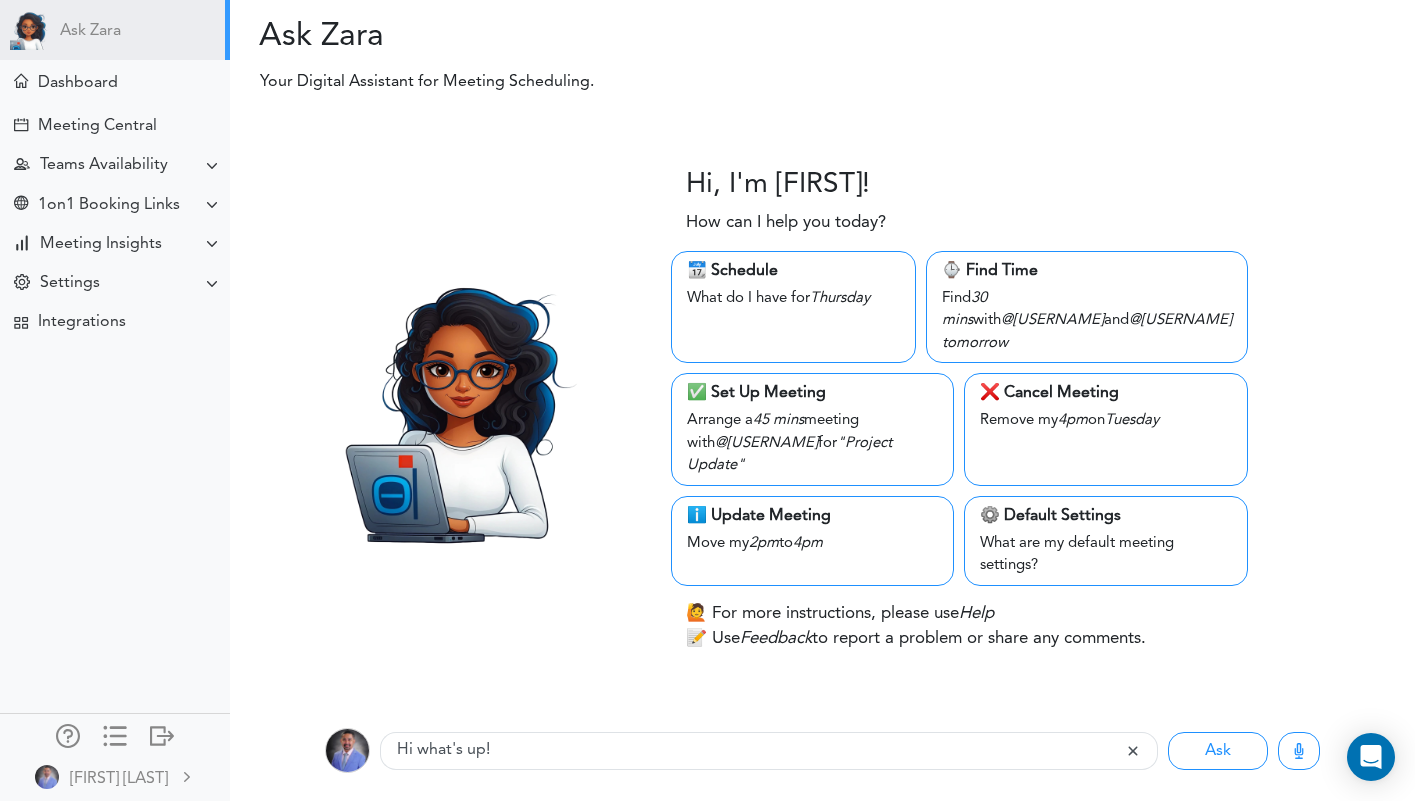 scroll, scrollTop: 0, scrollLeft: 0, axis: both 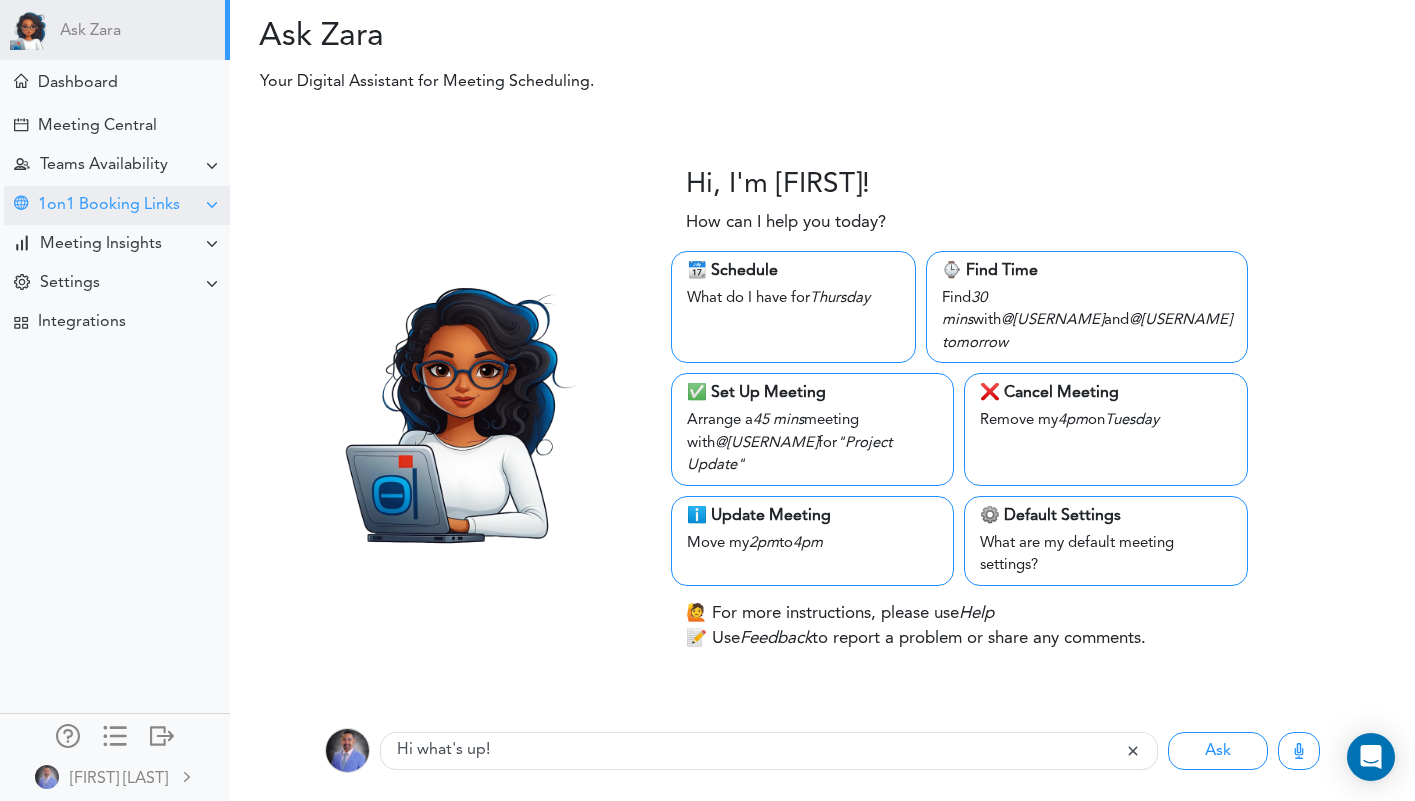 click on "1on1 Booking Links" at bounding box center [109, 205] 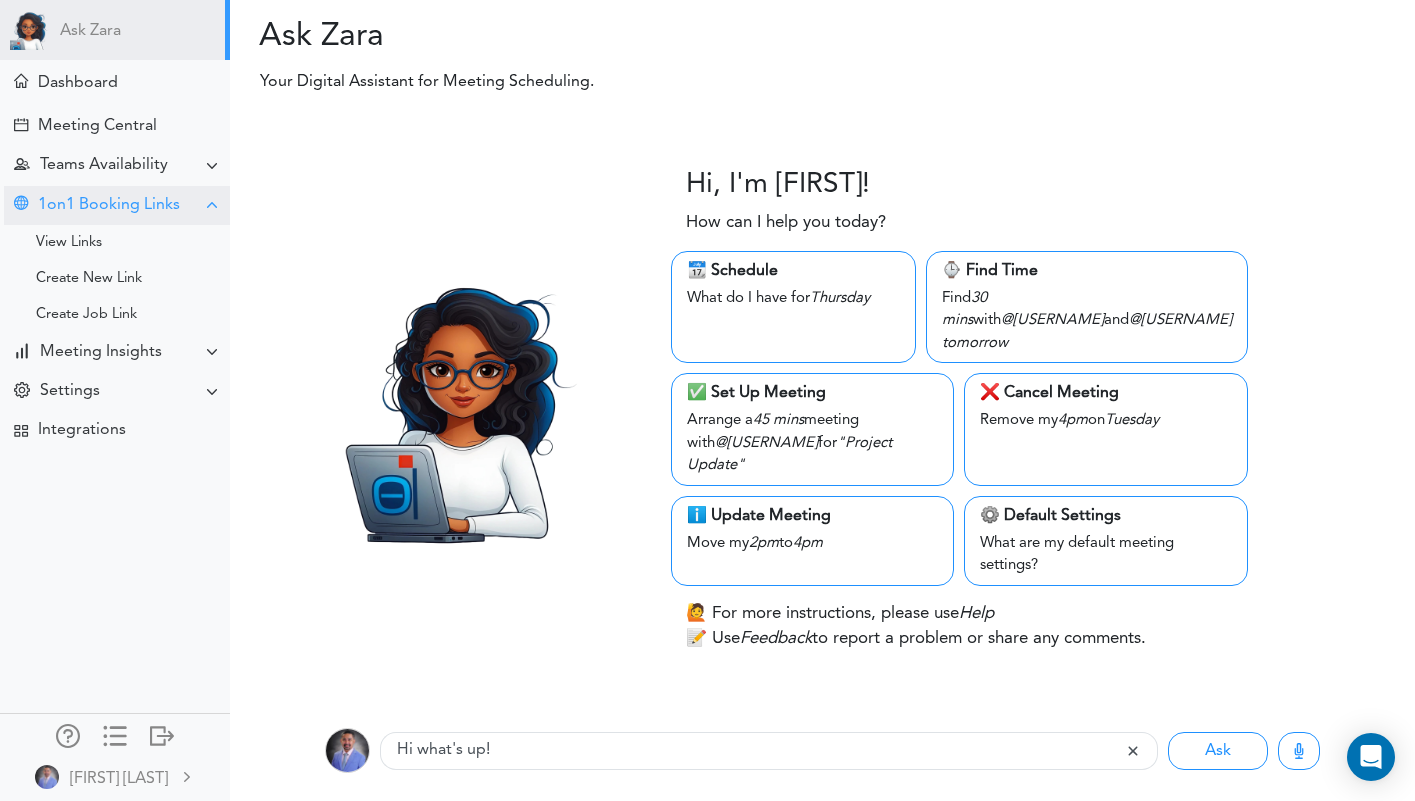 click on "1on1 Booking Links" at bounding box center [109, 205] 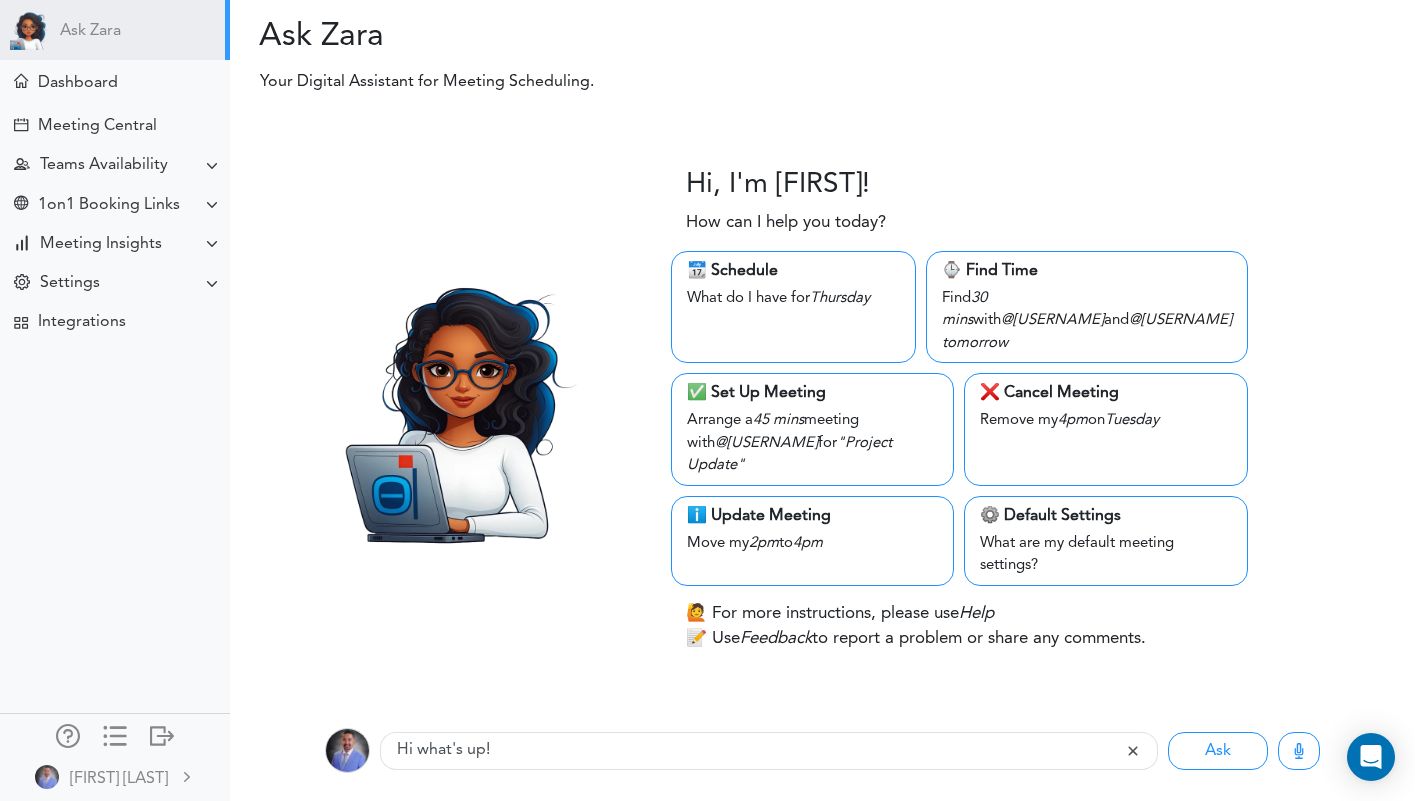 drag, startPoint x: 87, startPoint y: 208, endPoint x: 107, endPoint y: 234, distance: 32.80244 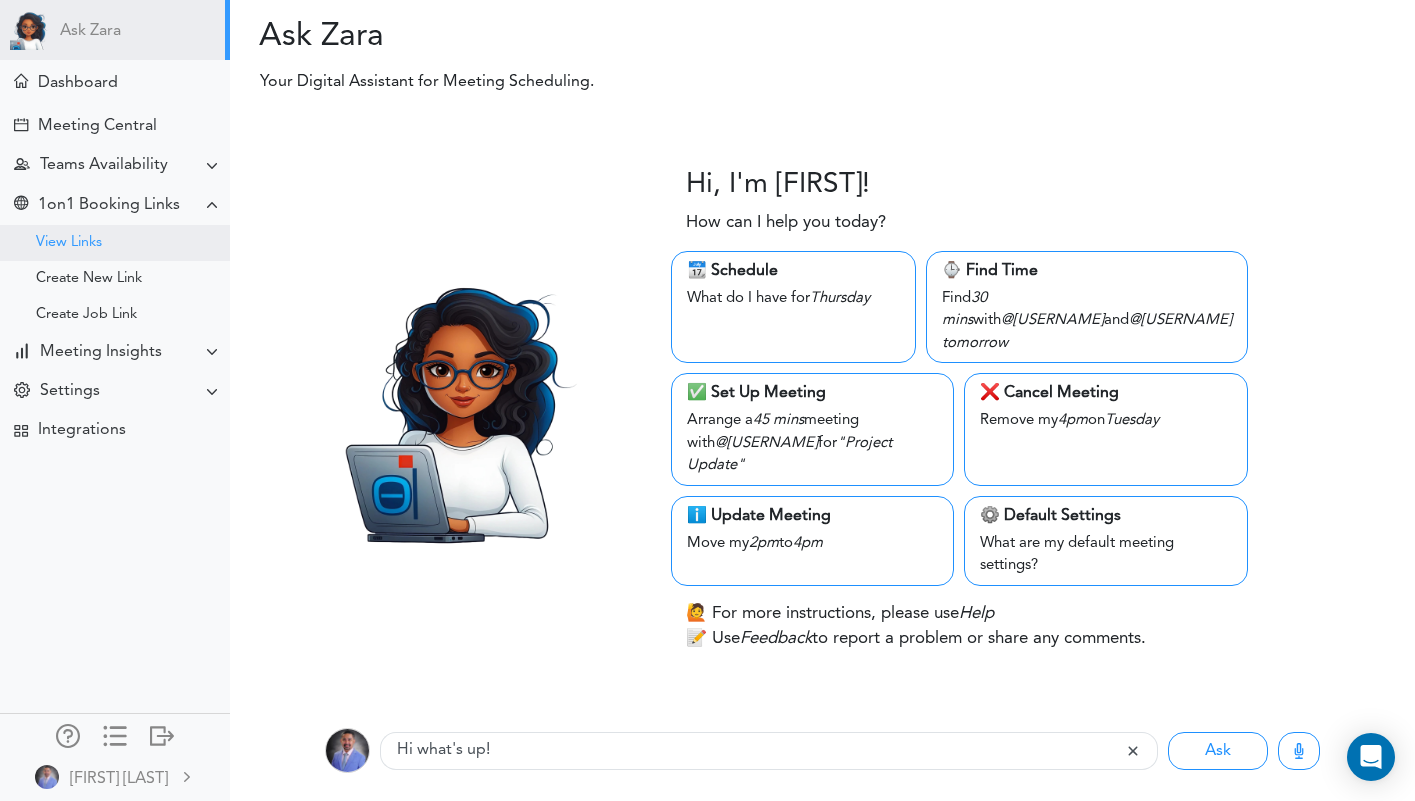 drag, startPoint x: 86, startPoint y: 243, endPoint x: 267, endPoint y: 236, distance: 181.13531 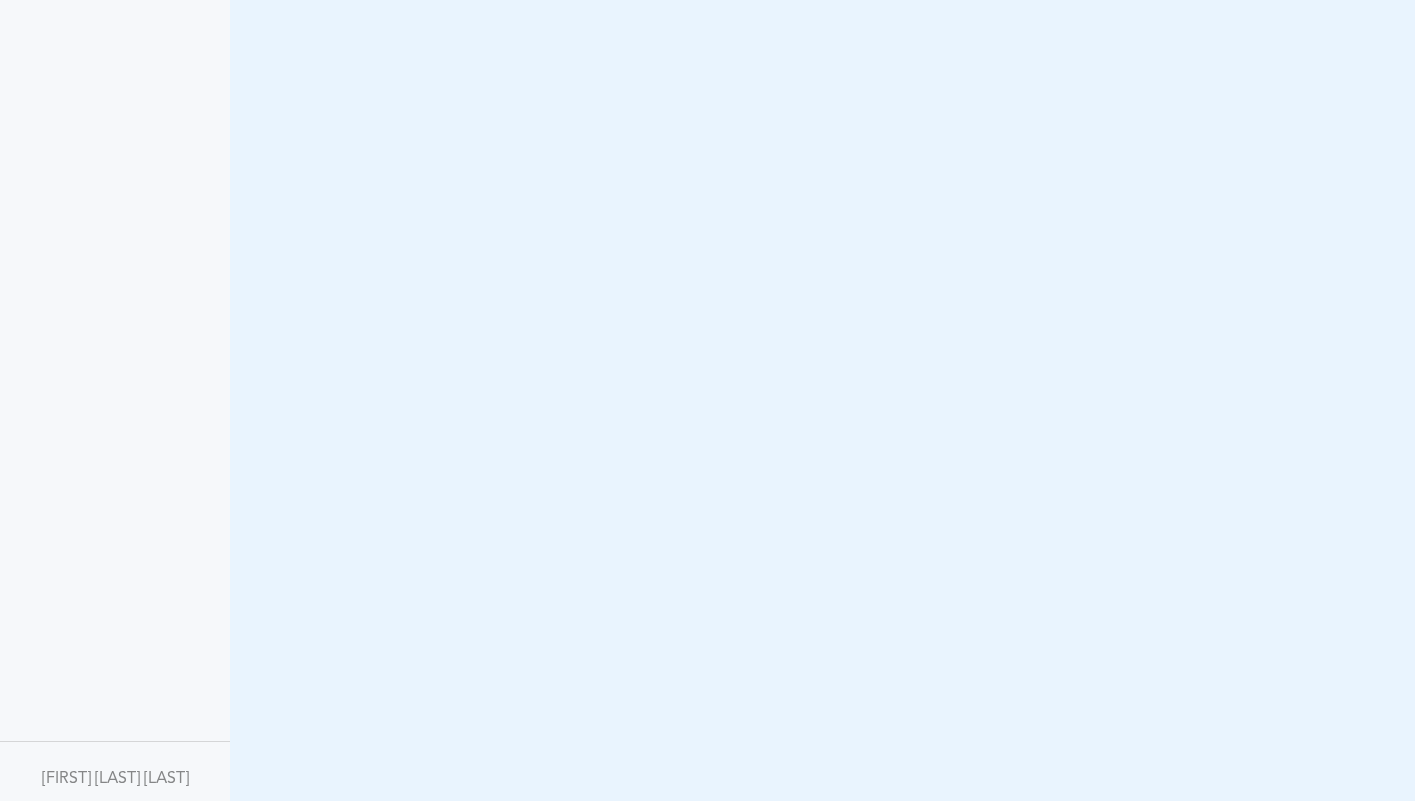 scroll, scrollTop: 0, scrollLeft: 0, axis: both 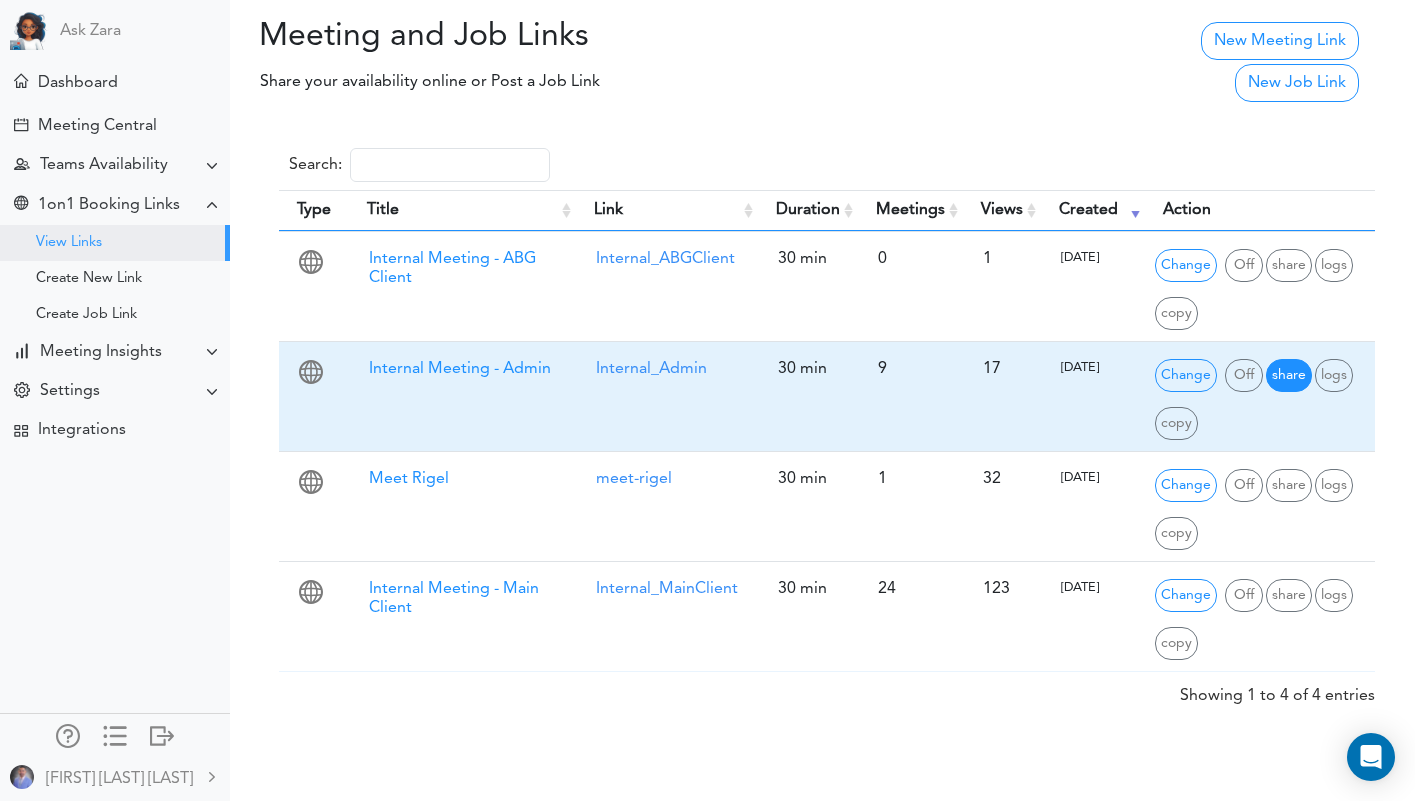 click on "share" at bounding box center (1289, 375) 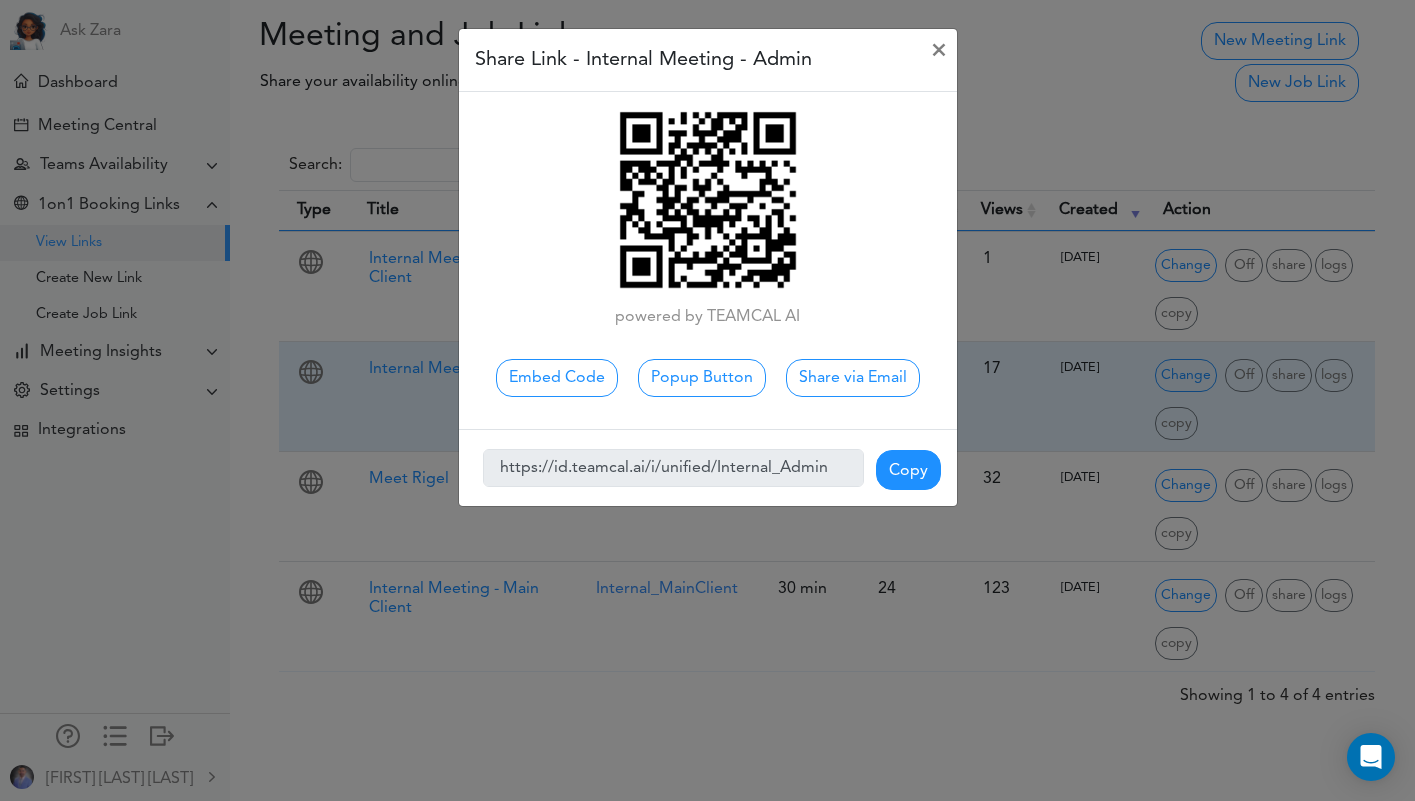 click on "Copy" at bounding box center [908, 470] 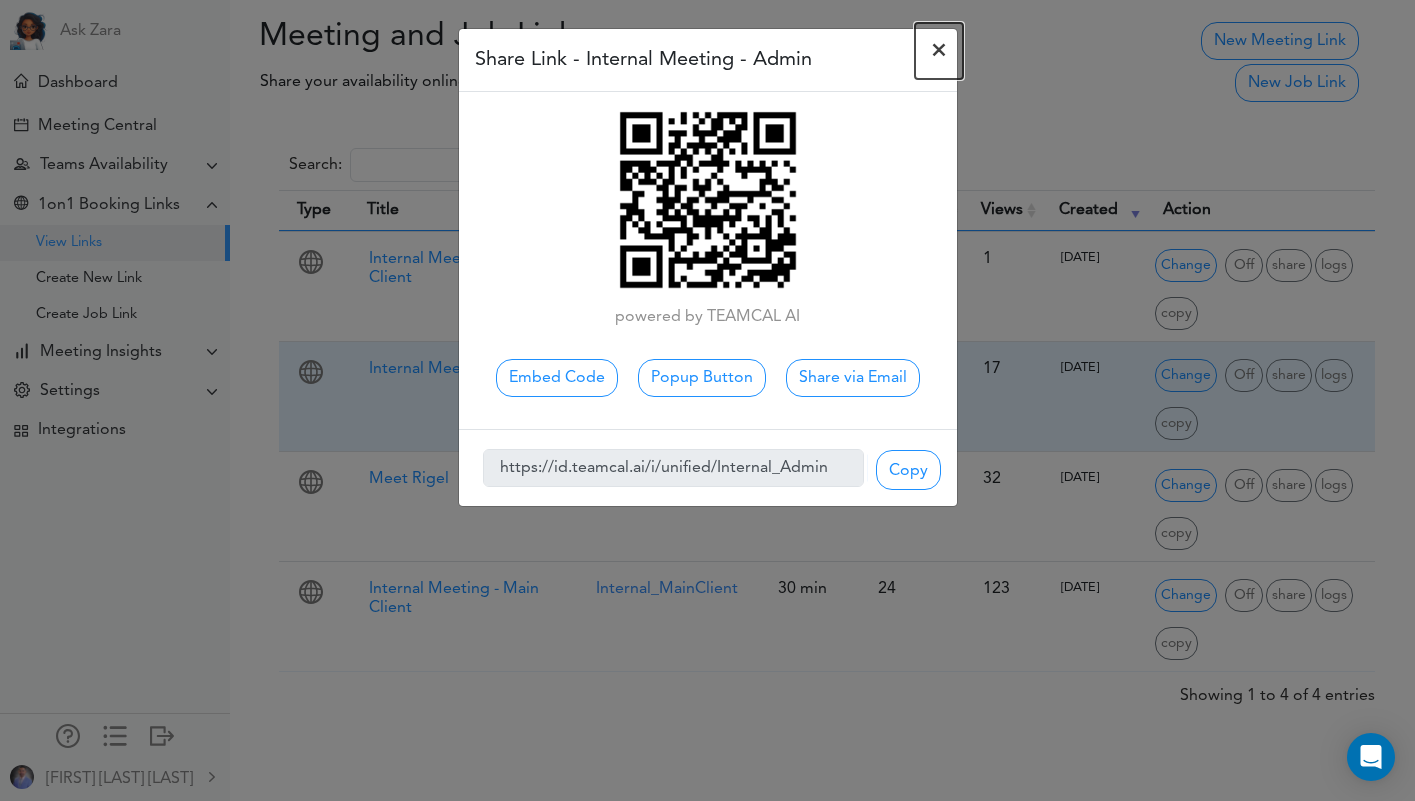 click on "×" at bounding box center [939, 51] 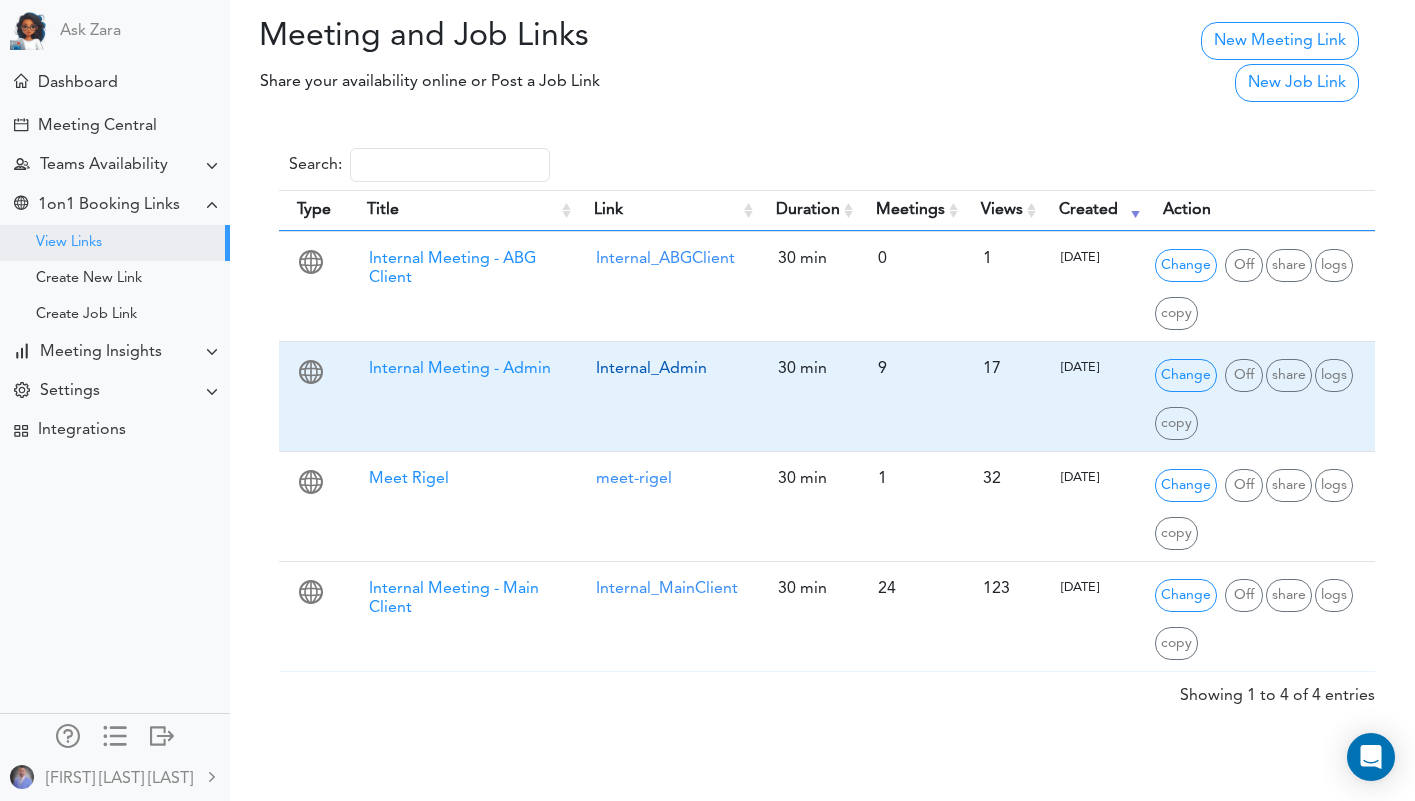 click on "Internal_Admin" at bounding box center [651, 369] 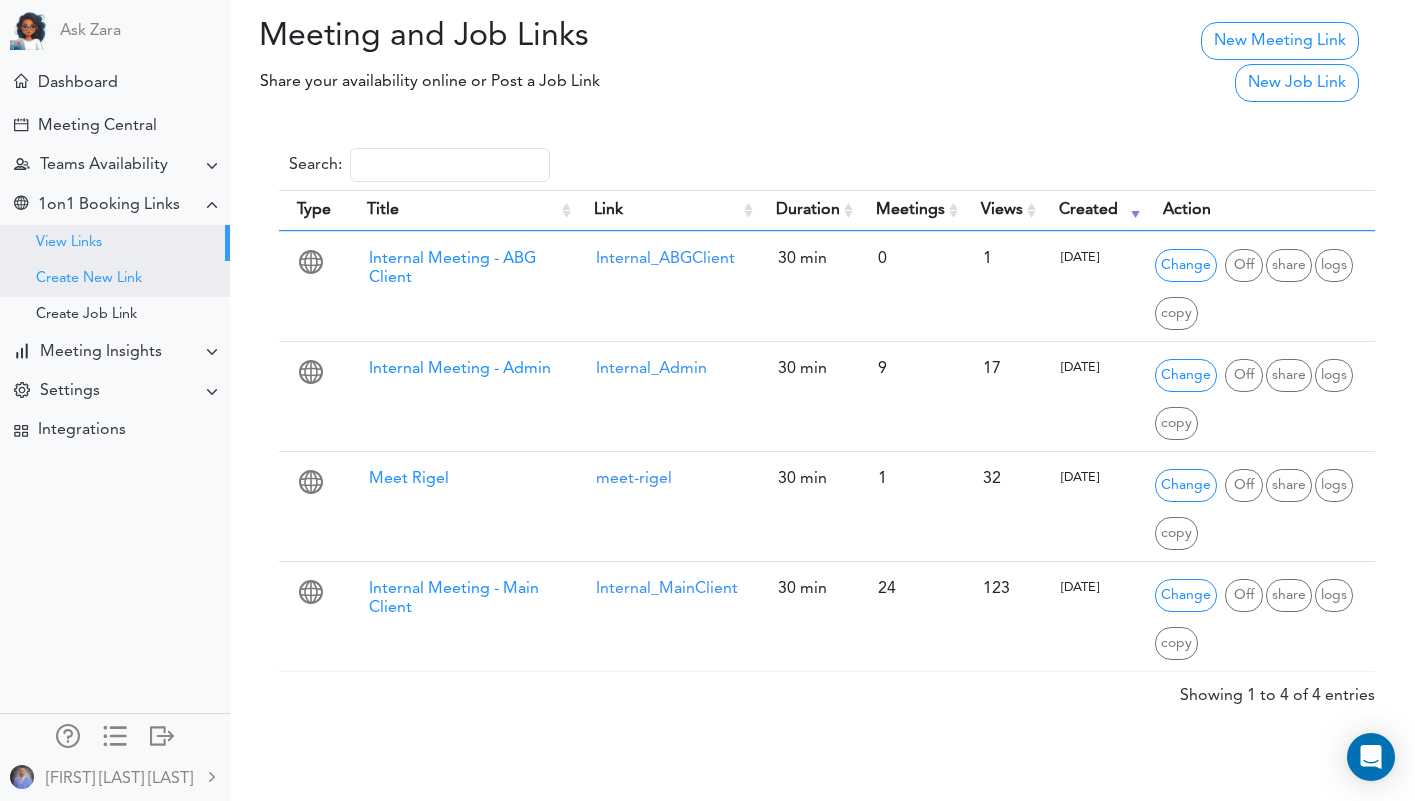 click on "Create New Link" at bounding box center [115, 279] 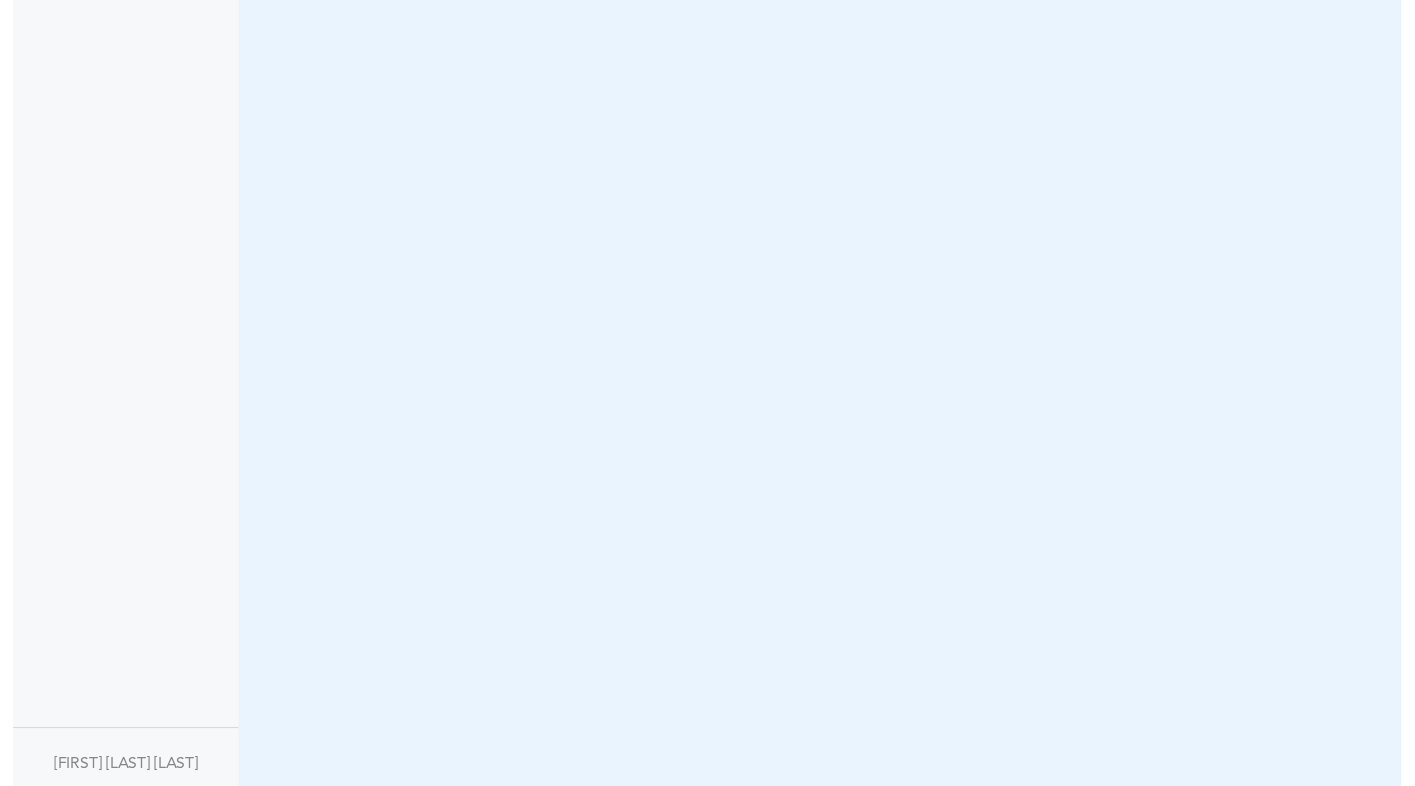 scroll, scrollTop: 0, scrollLeft: 0, axis: both 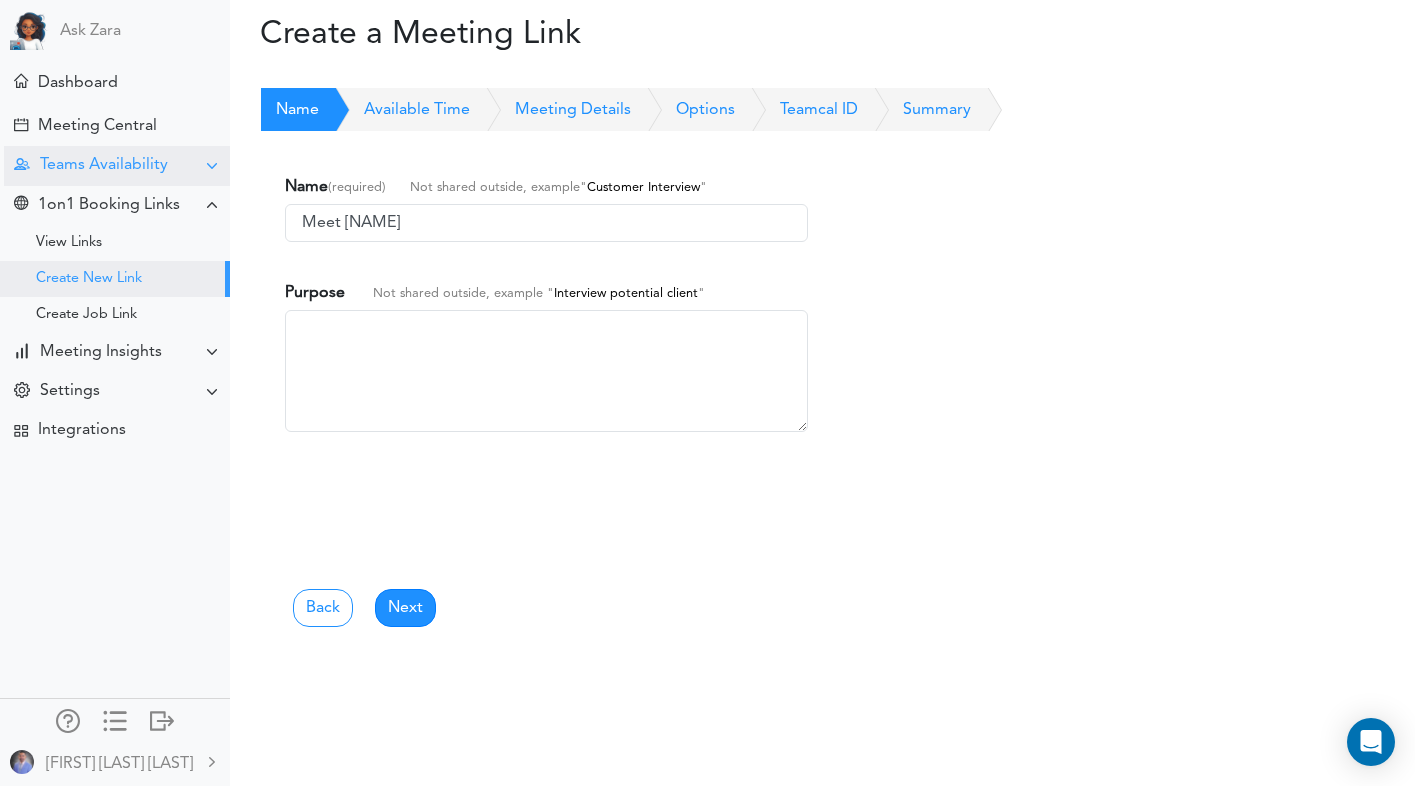 click on "Teams Availability" at bounding box center (104, 165) 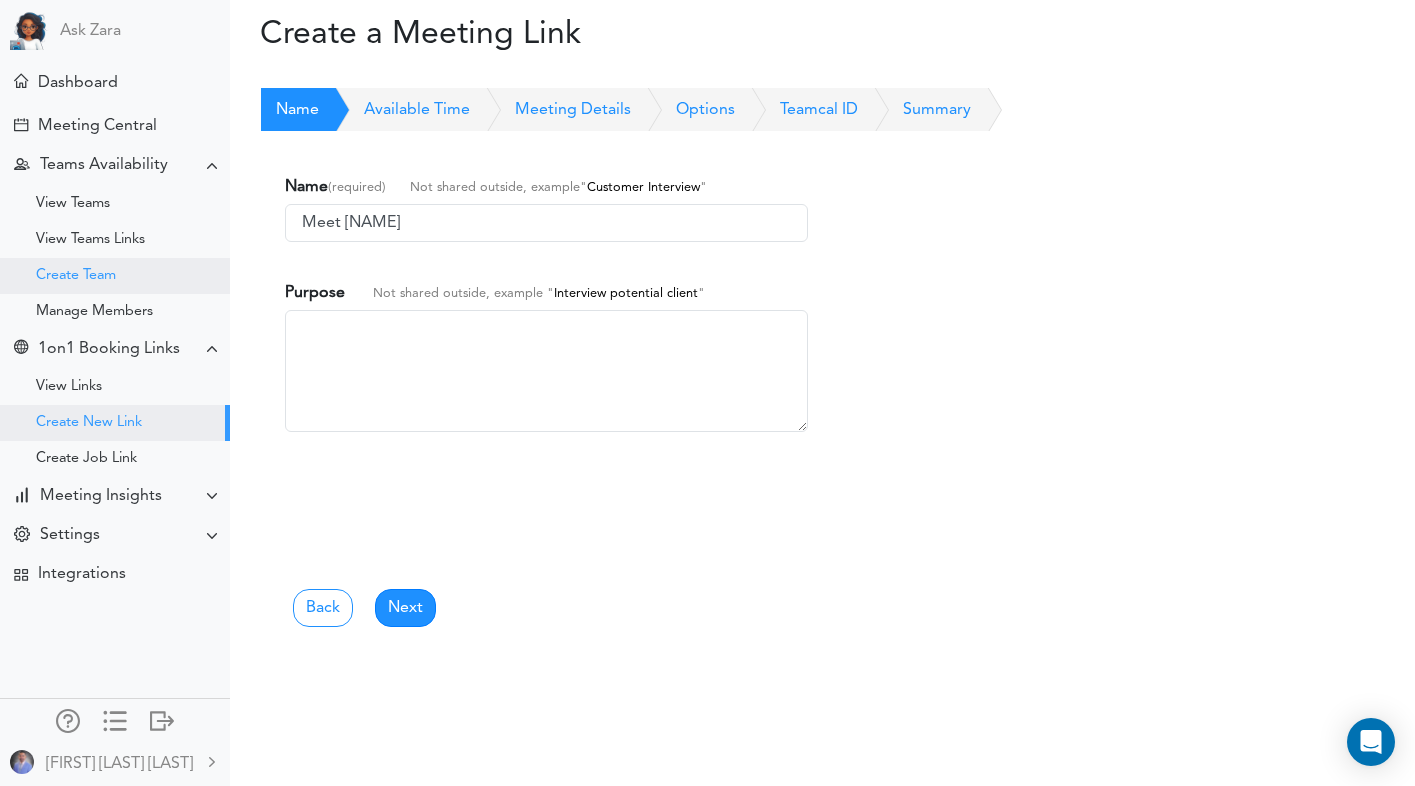 click on "Create Team" at bounding box center (76, 276) 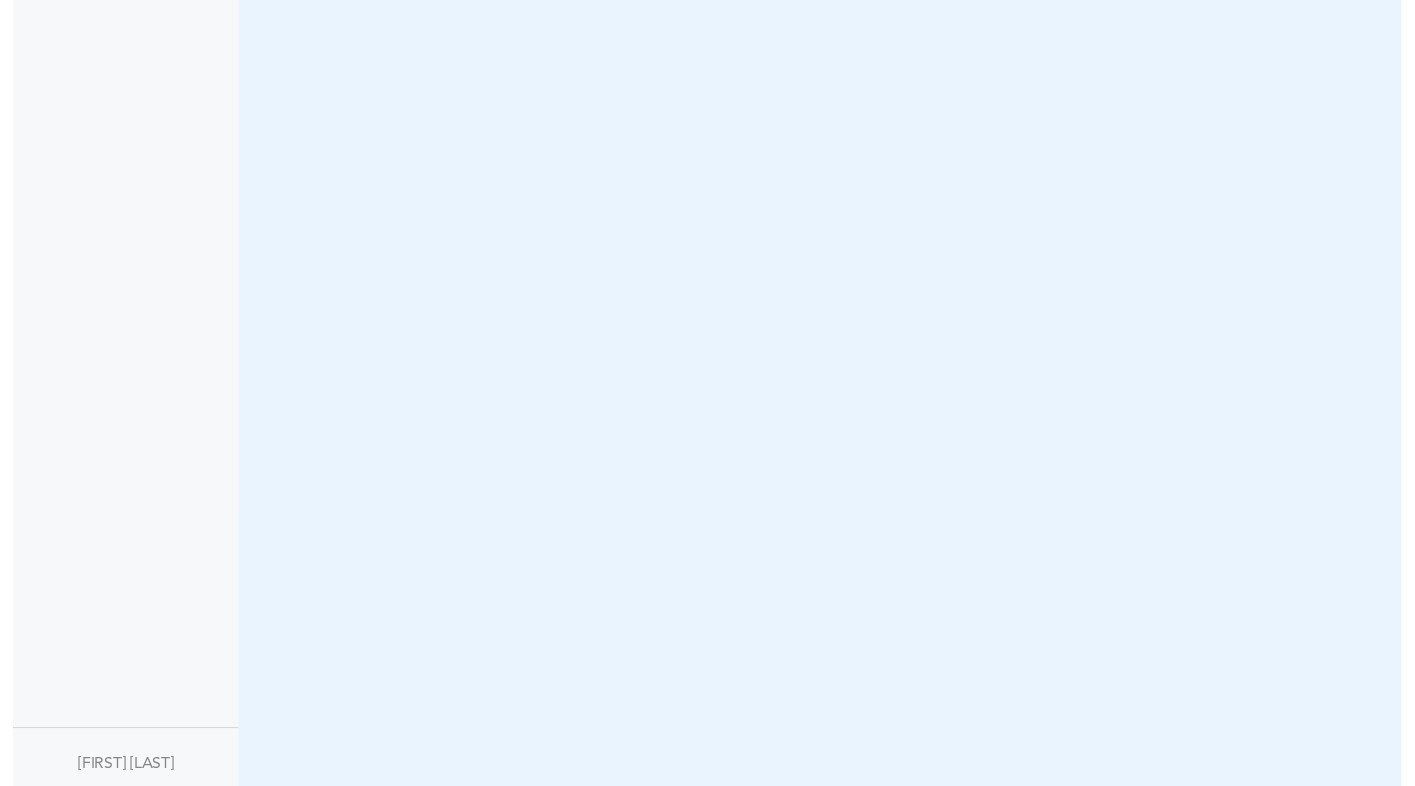 scroll, scrollTop: 0, scrollLeft: 0, axis: both 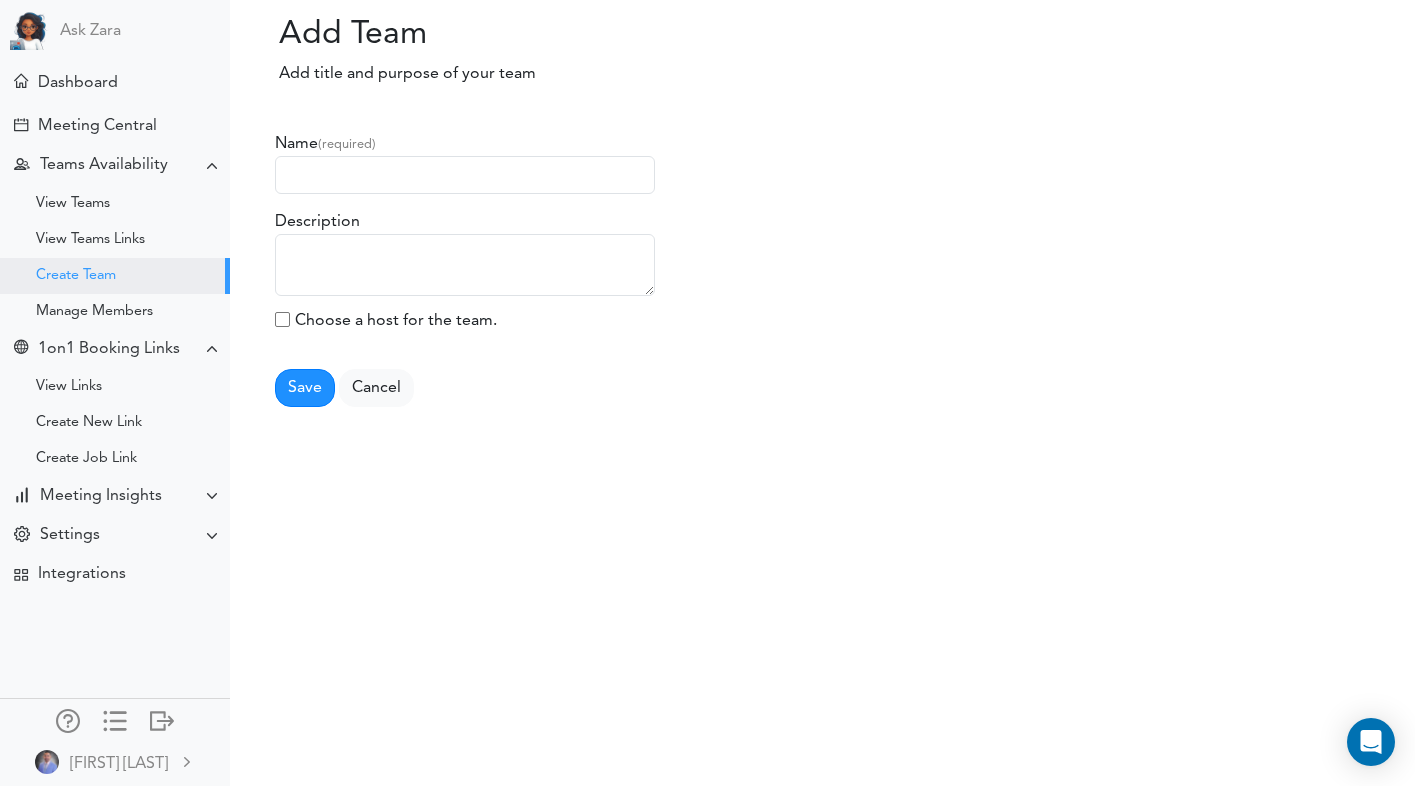 click at bounding box center [465, 175] 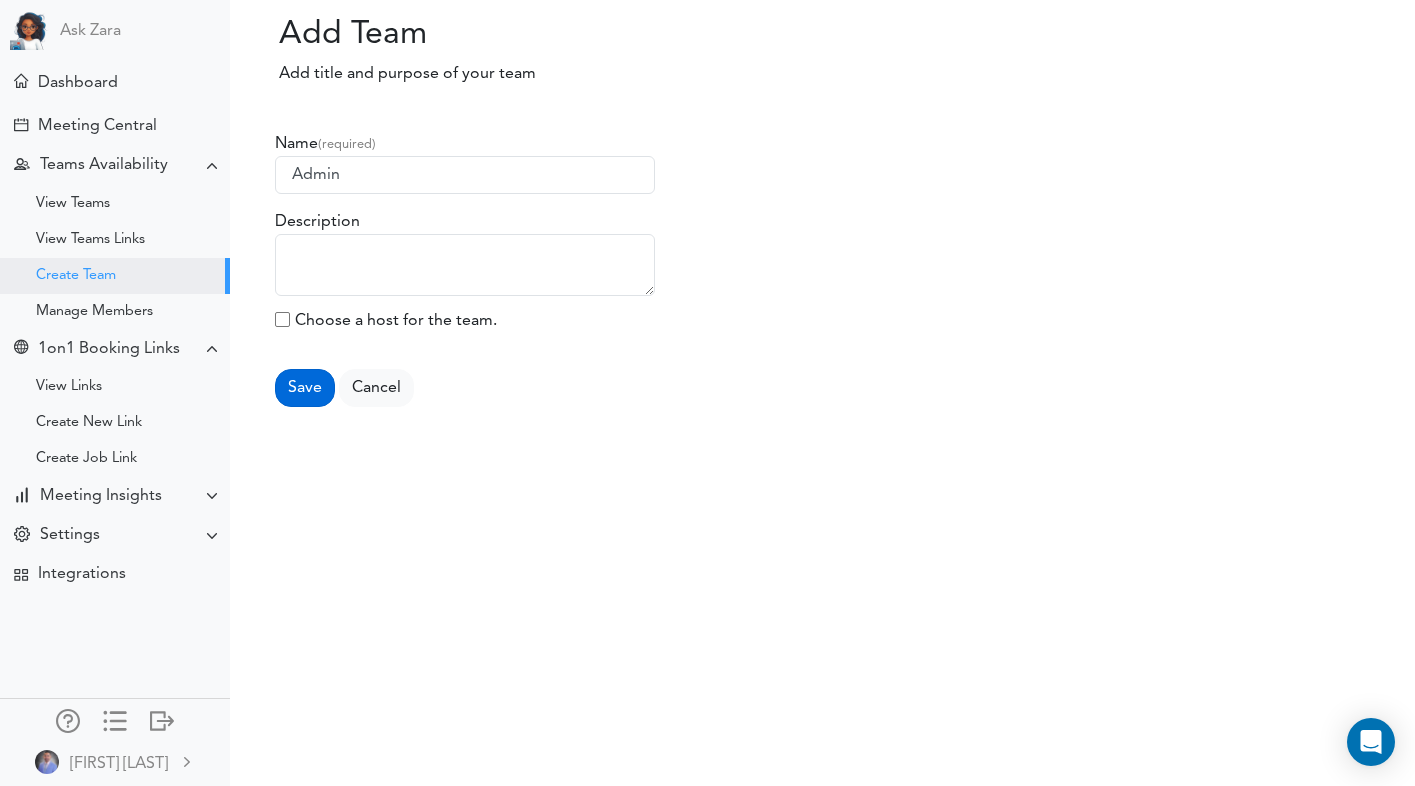 type on "Admin" 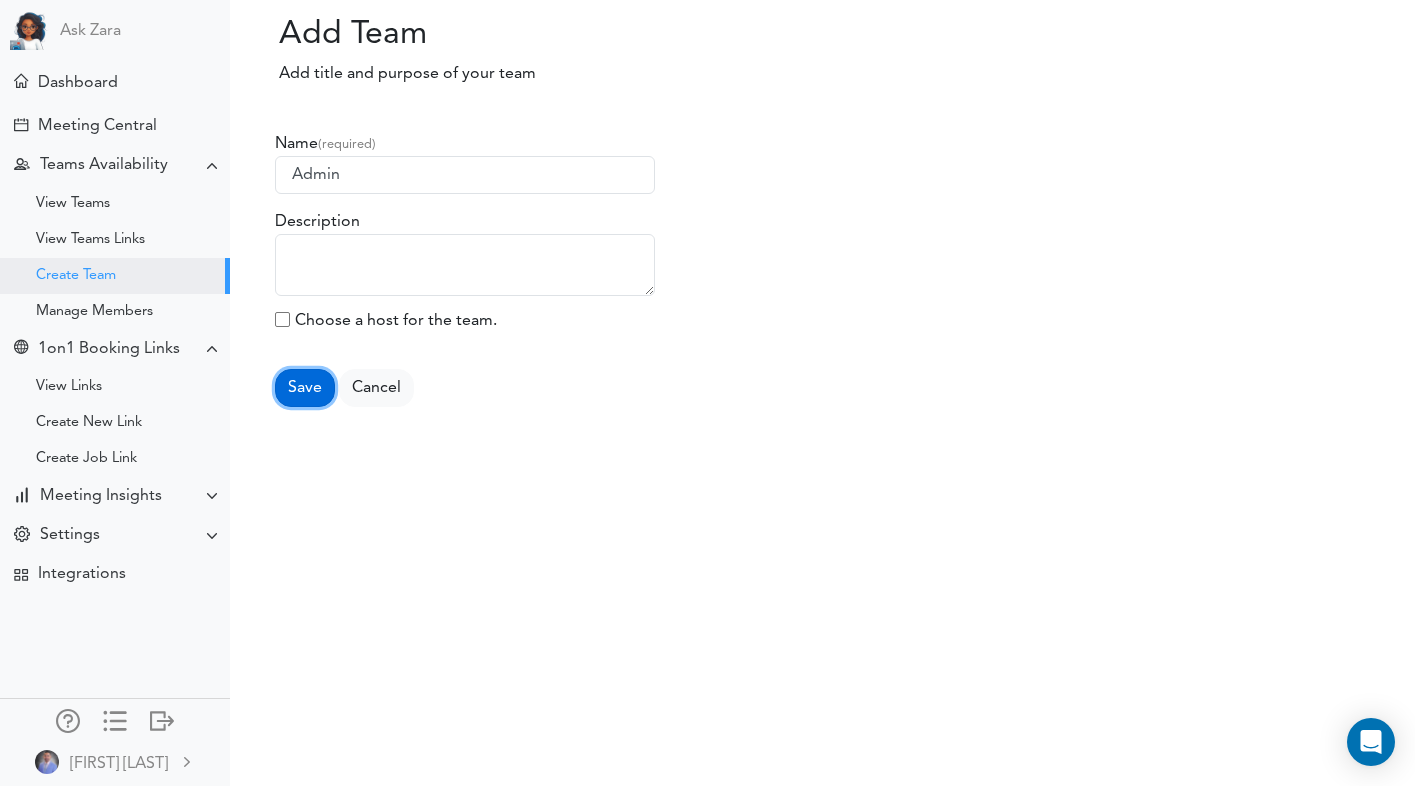 click on "Save" at bounding box center (305, 388) 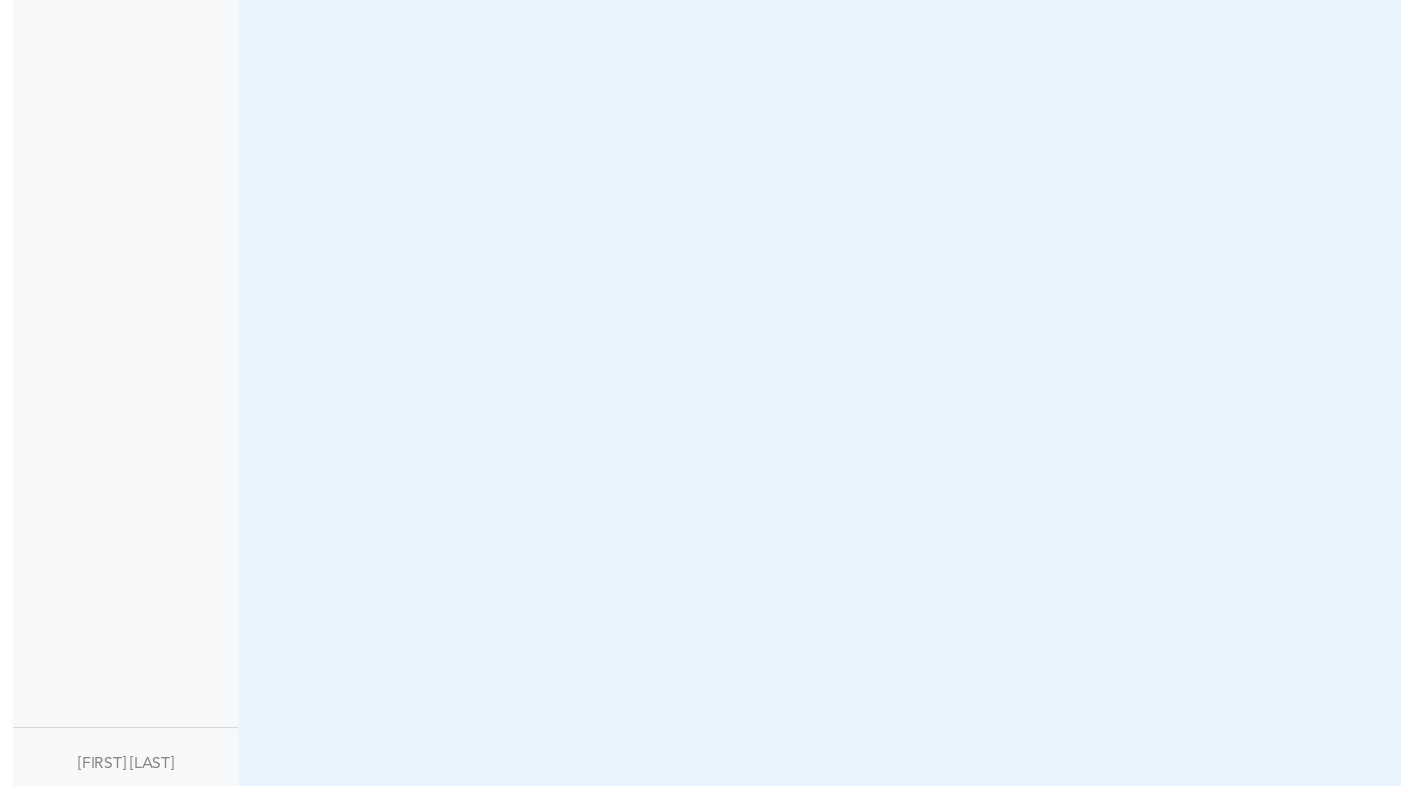 scroll, scrollTop: 0, scrollLeft: 0, axis: both 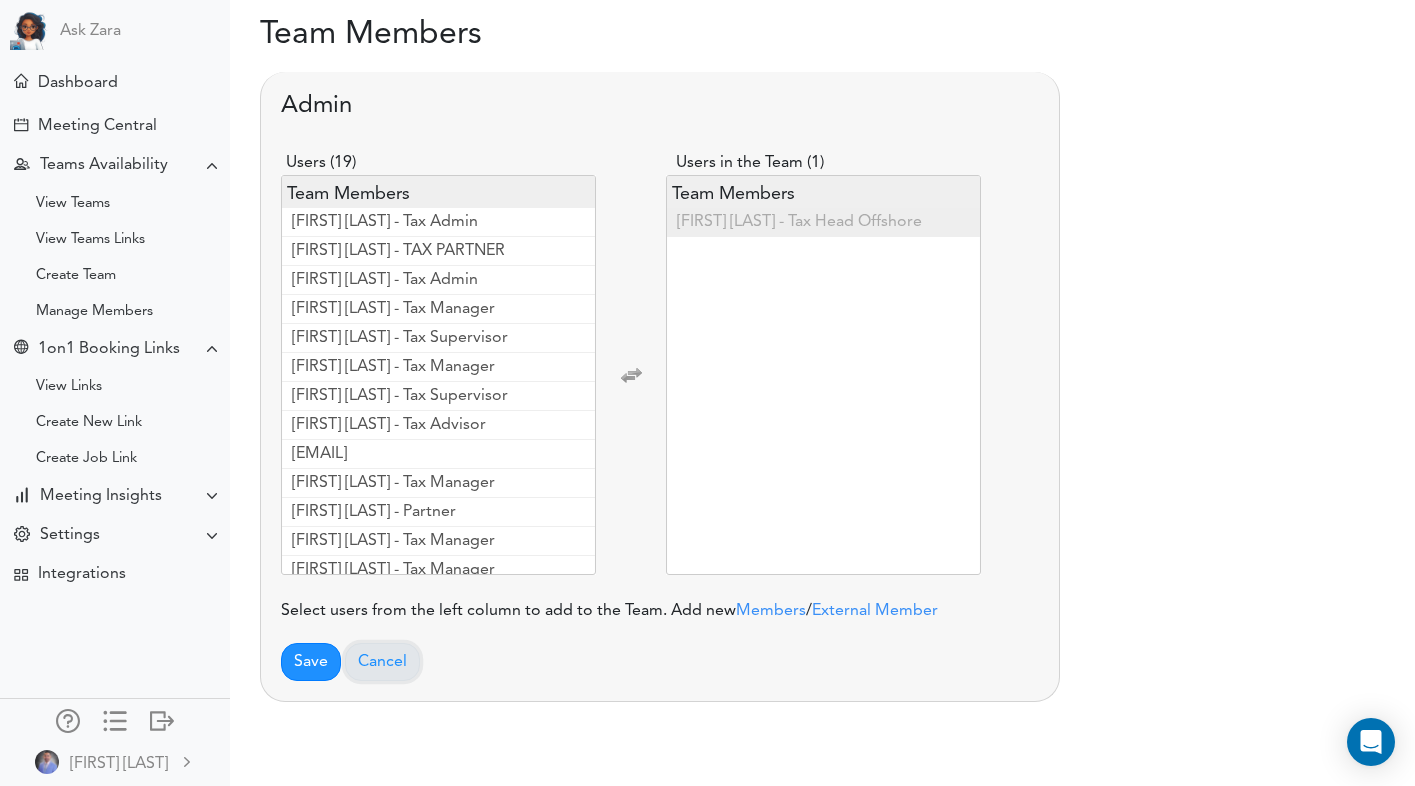 click on "Cancel" at bounding box center (382, 662) 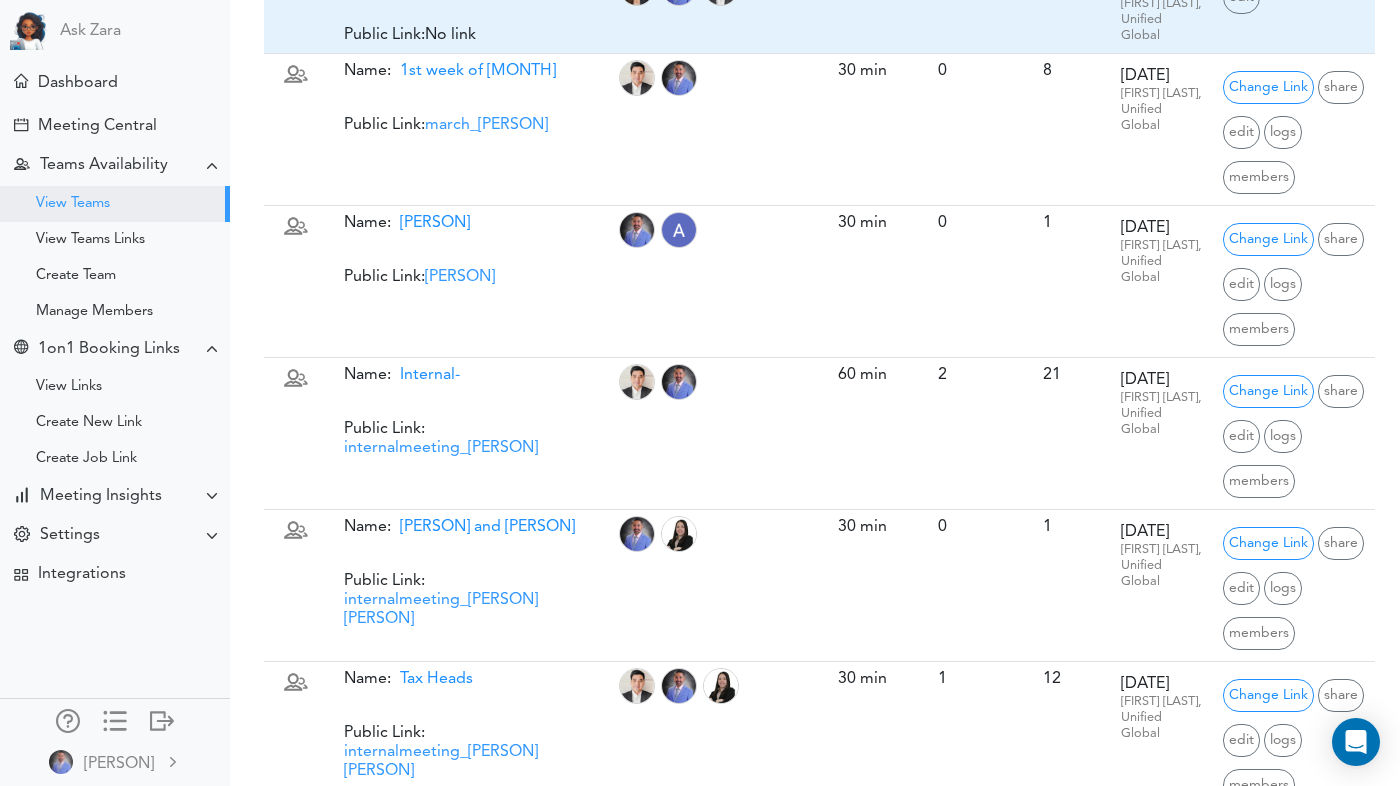 scroll, scrollTop: 0, scrollLeft: 0, axis: both 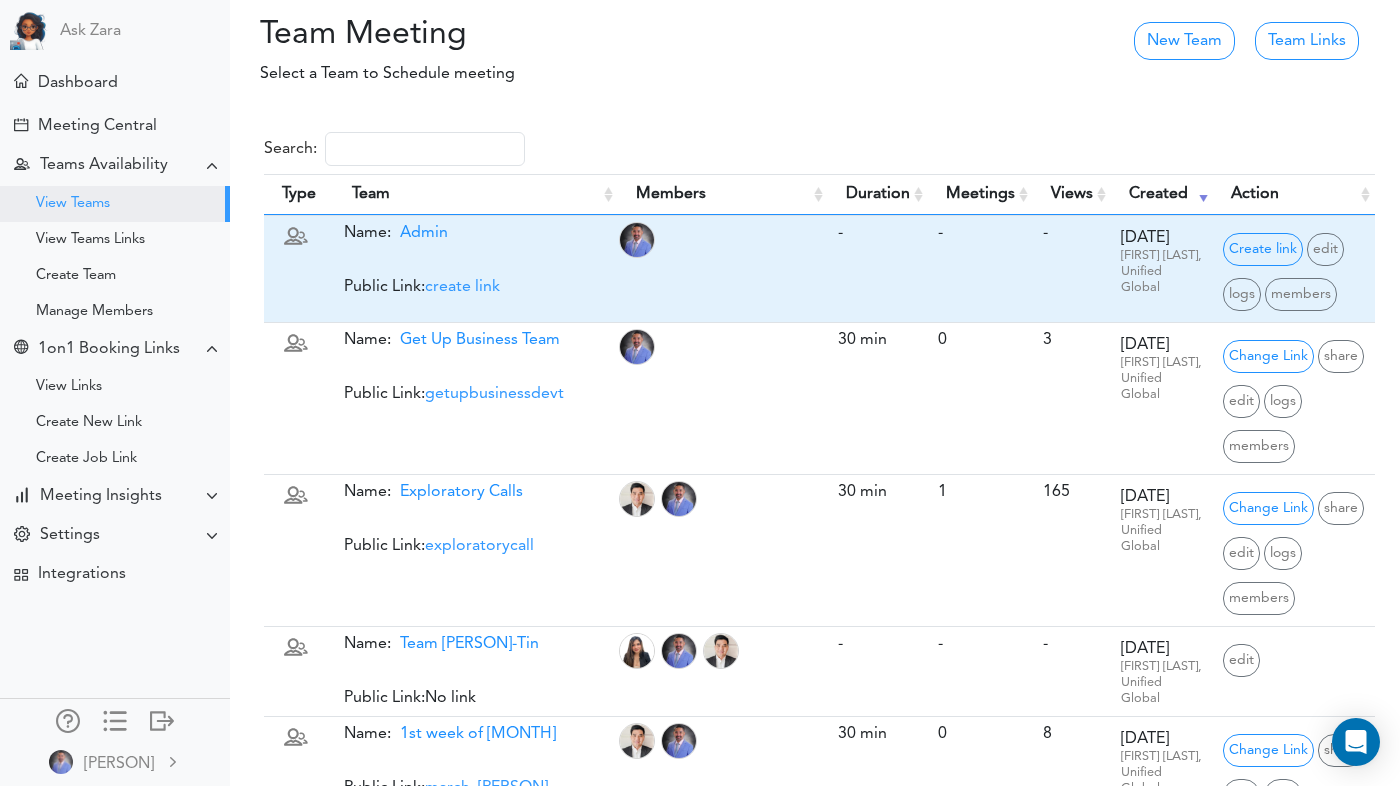 click on "create link" at bounding box center [462, 287] 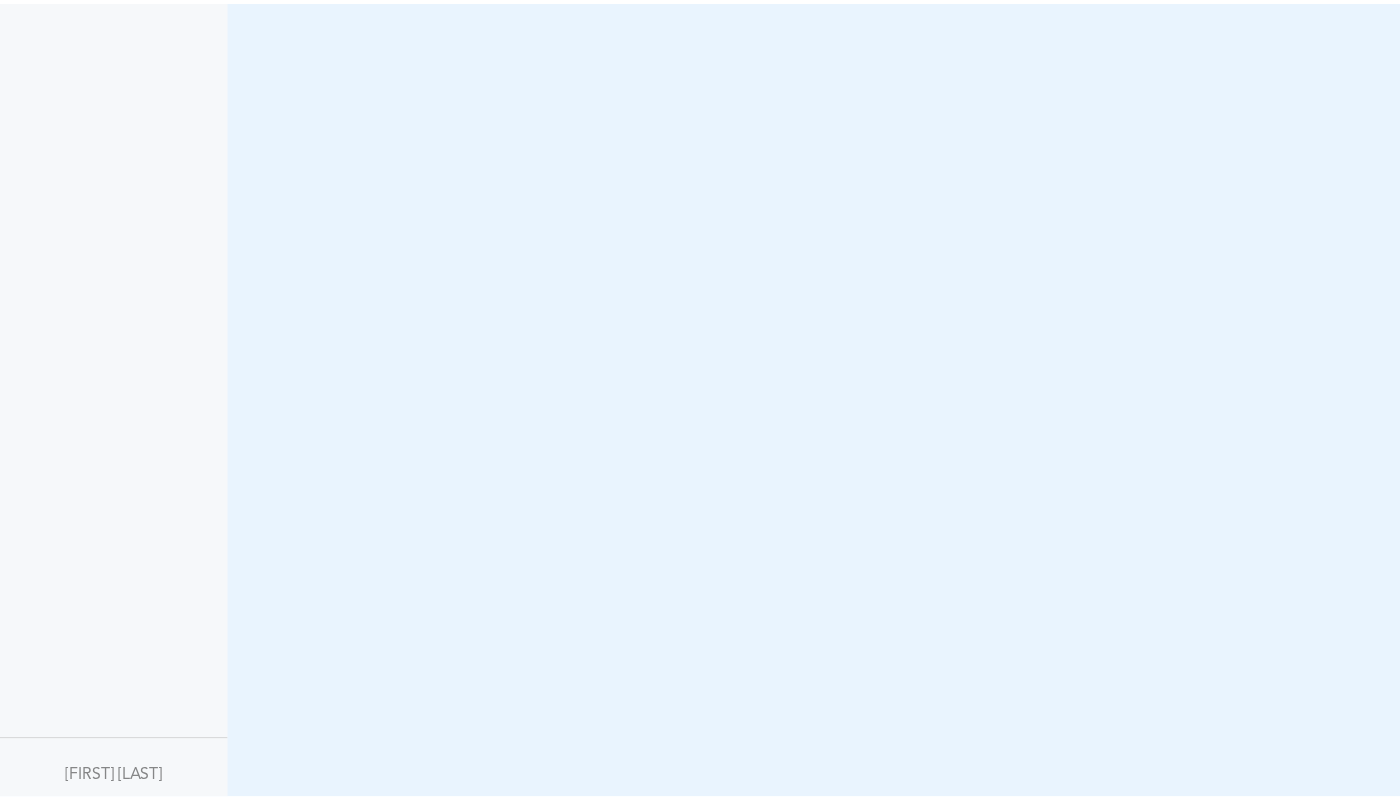 scroll, scrollTop: 0, scrollLeft: 0, axis: both 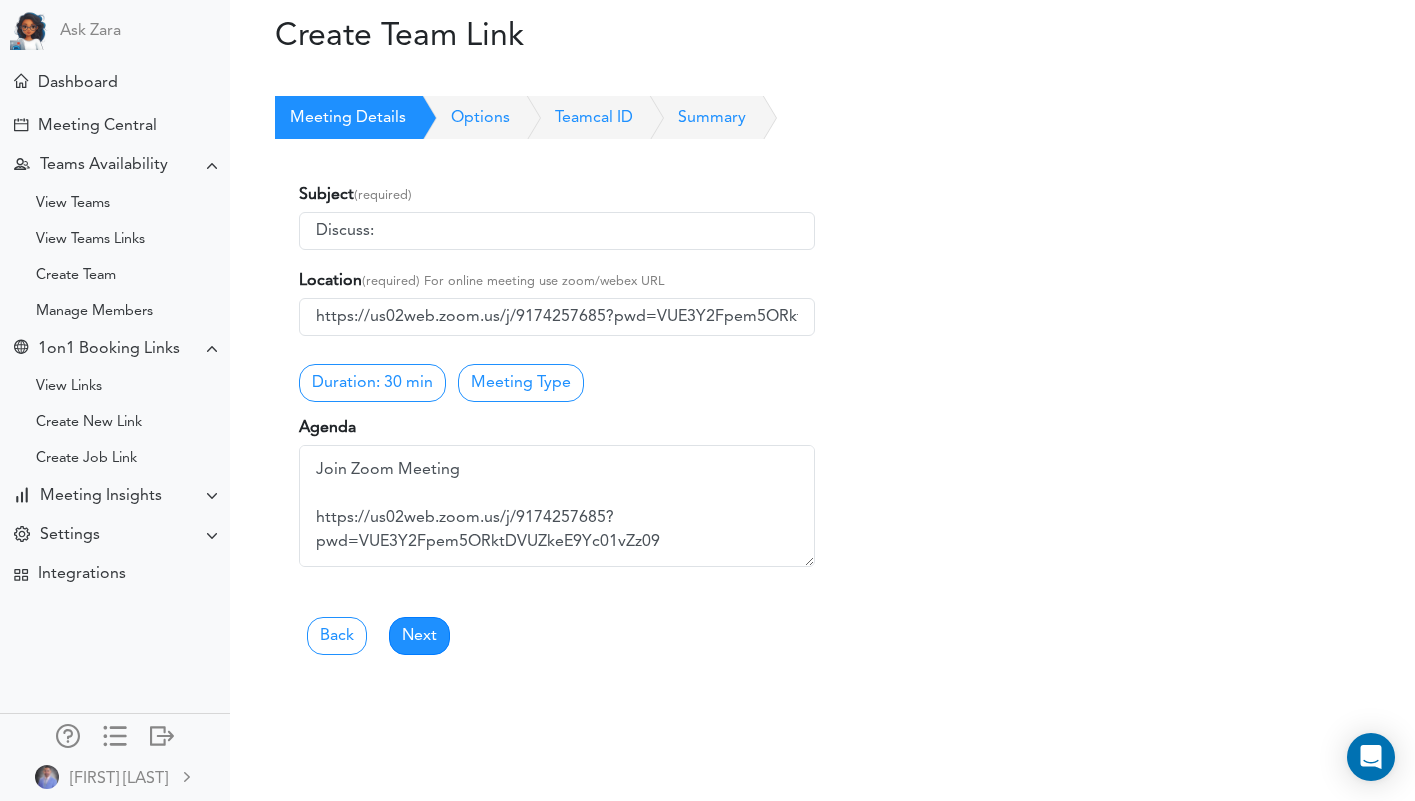 click on "Discuss:" at bounding box center [557, 231] 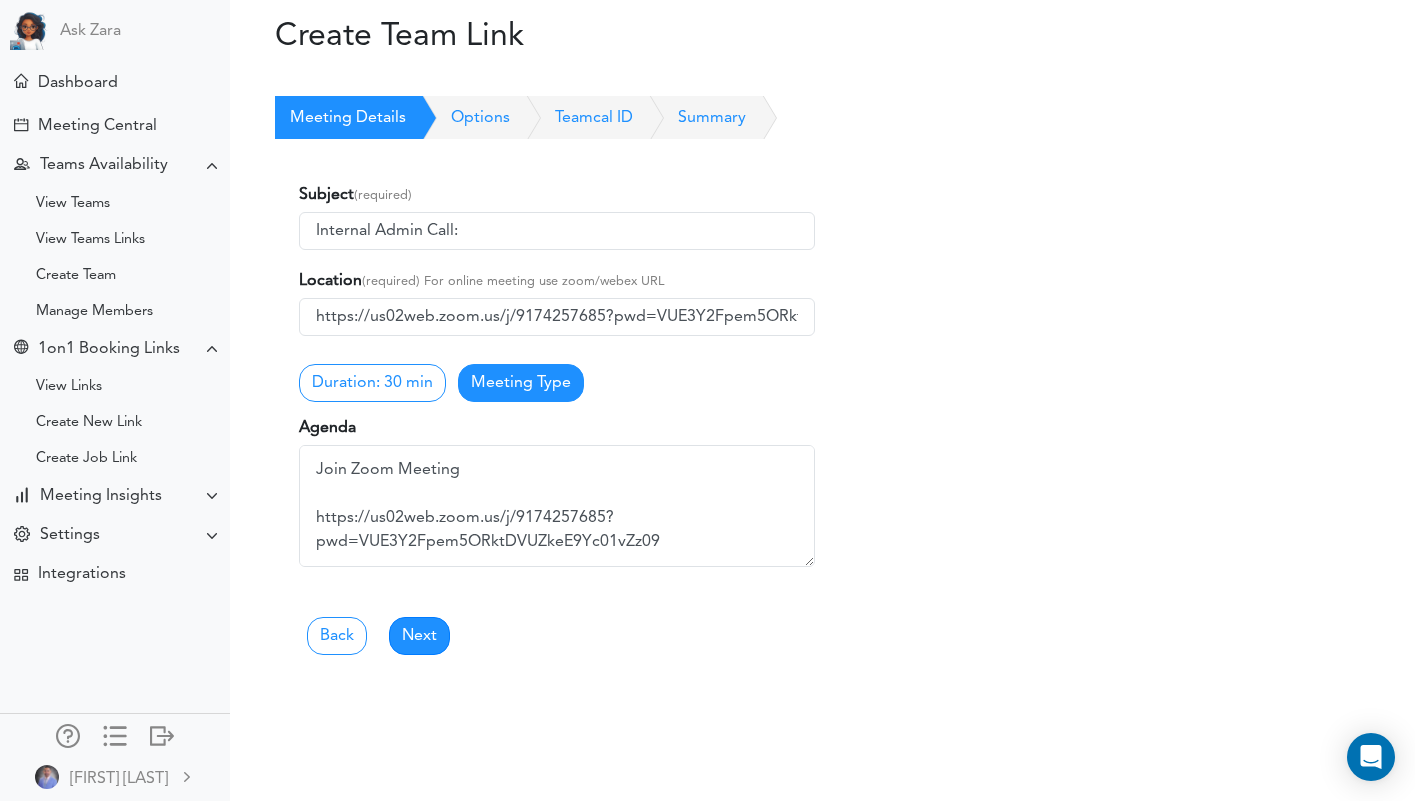 type on "Internal Admin Call:" 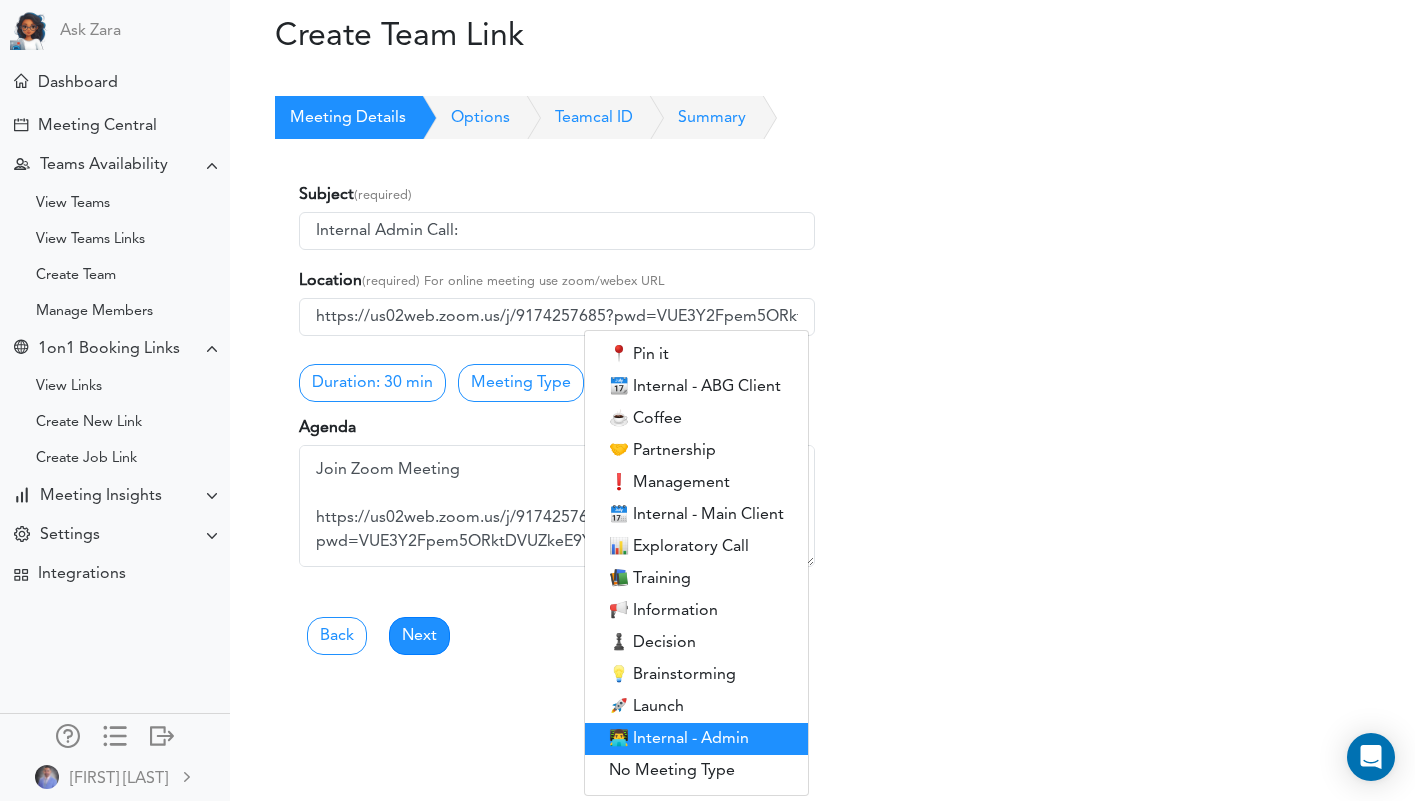 click on "👨‍💻 Internal - Admin" at bounding box center [696, 739] 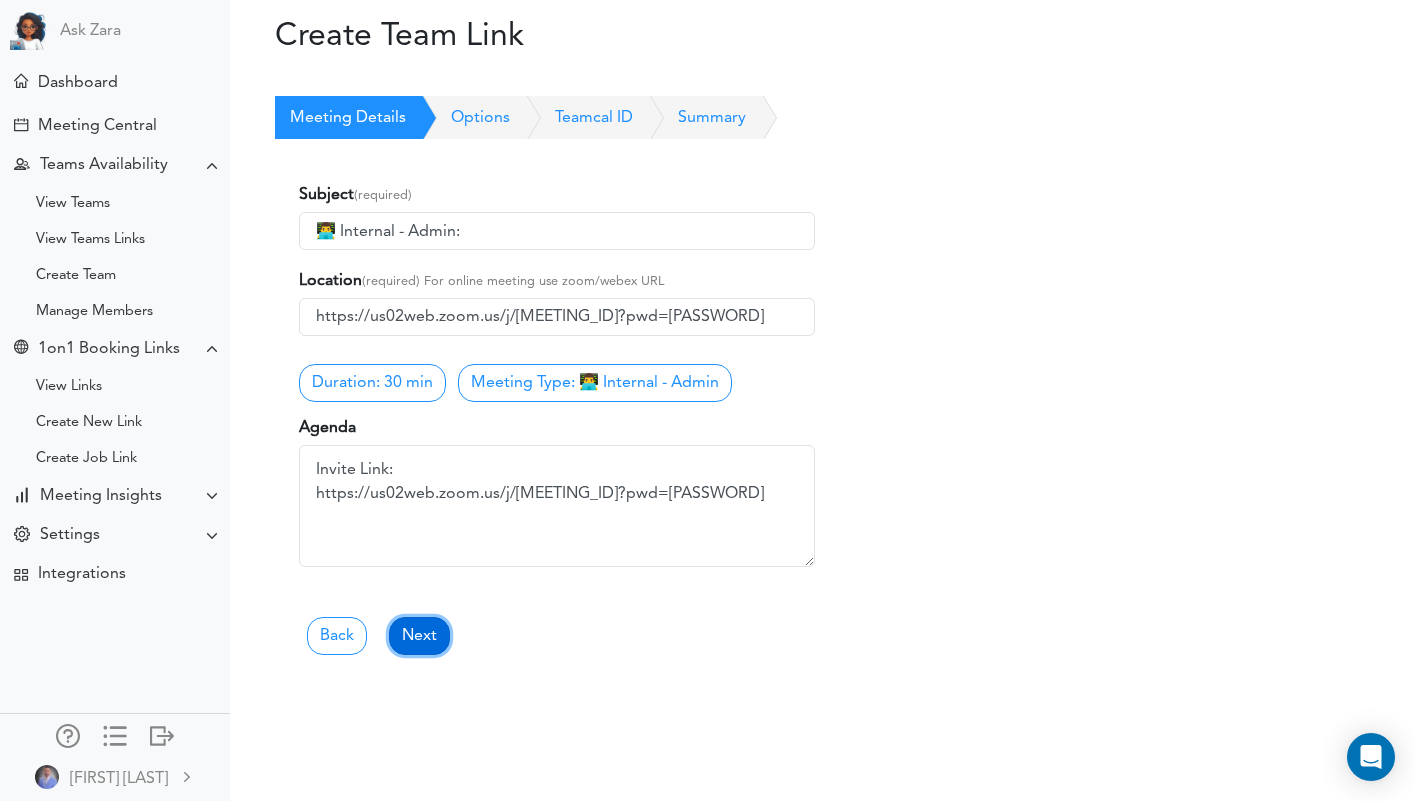 click on "Next" at bounding box center (419, 636) 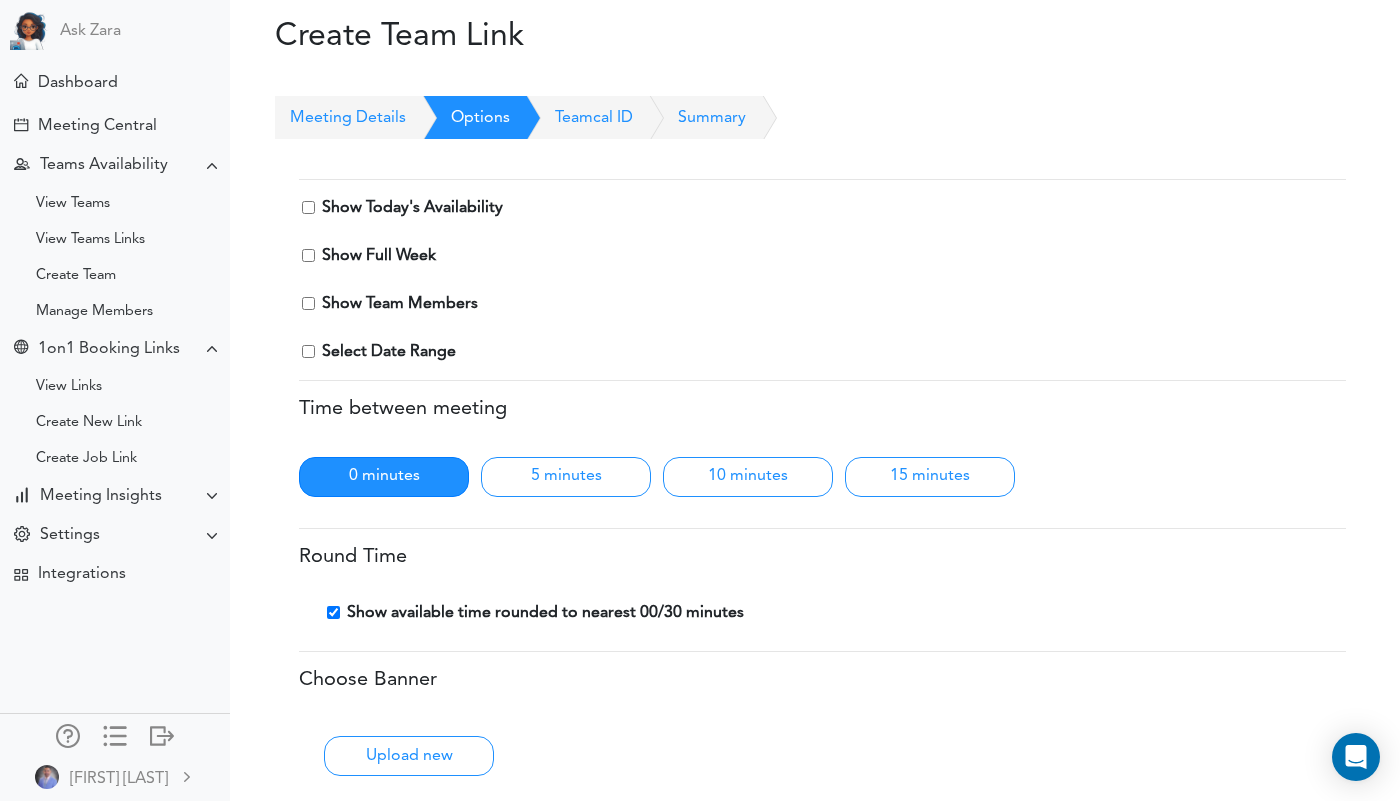 click on "Show Today's Availability" at bounding box center (308, 207) 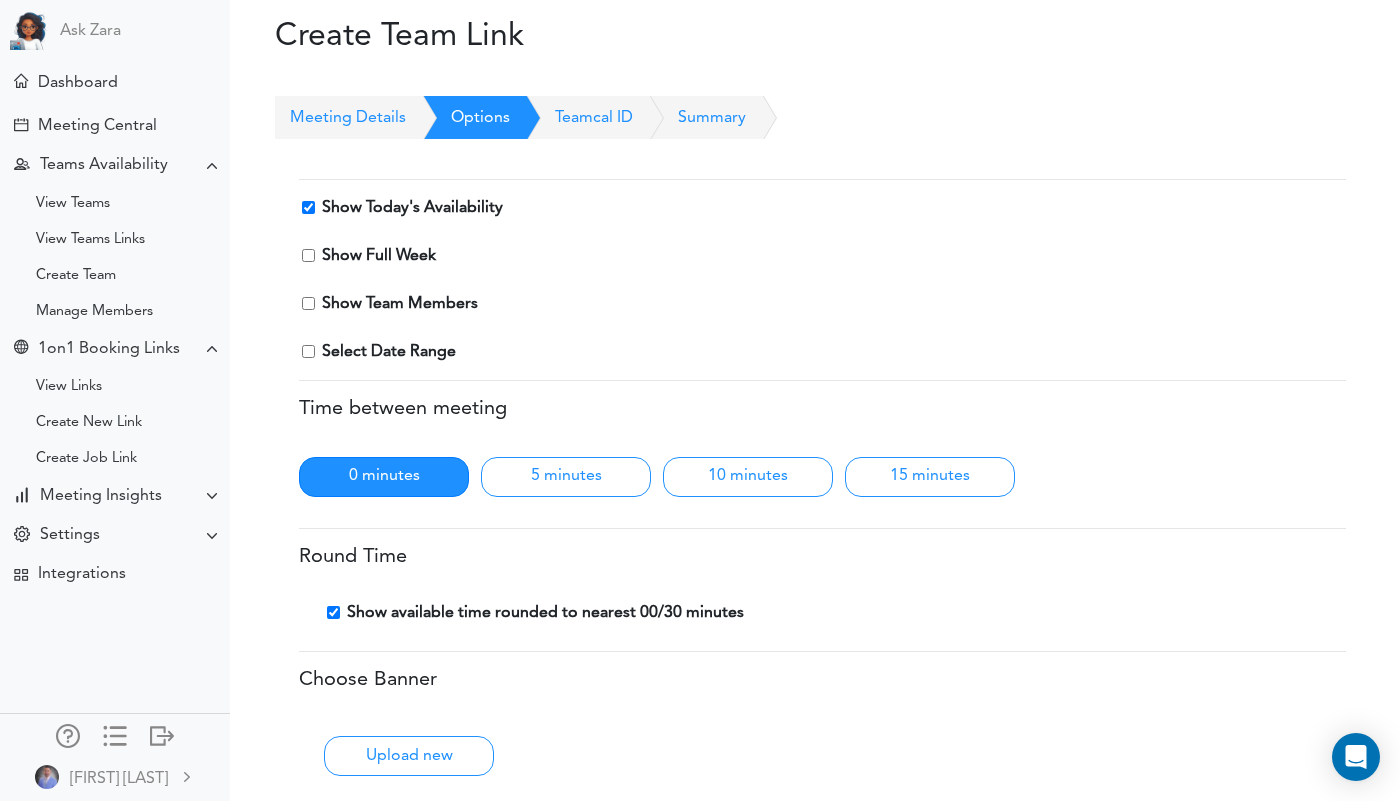 click on "Show Full Week" at bounding box center [308, 255] 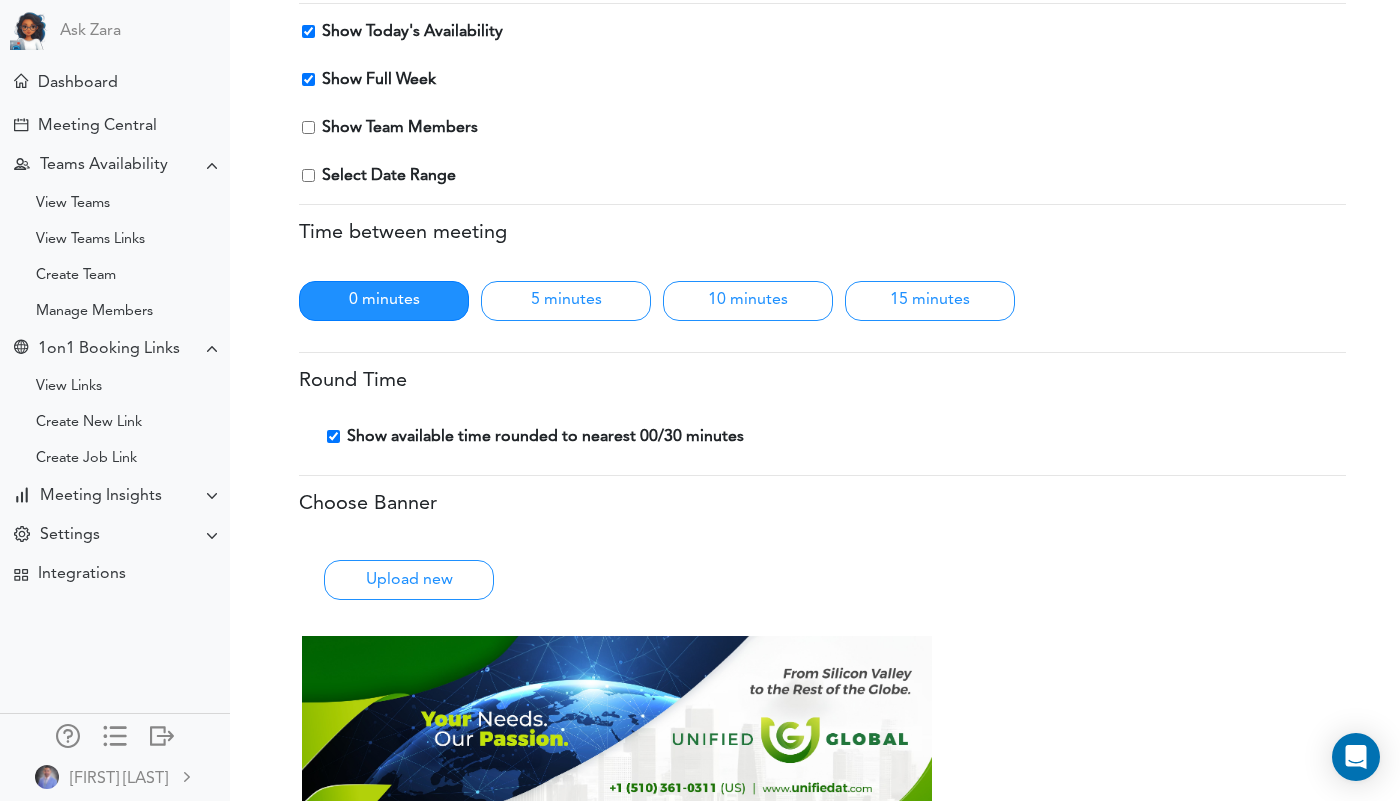 scroll, scrollTop: 200, scrollLeft: 0, axis: vertical 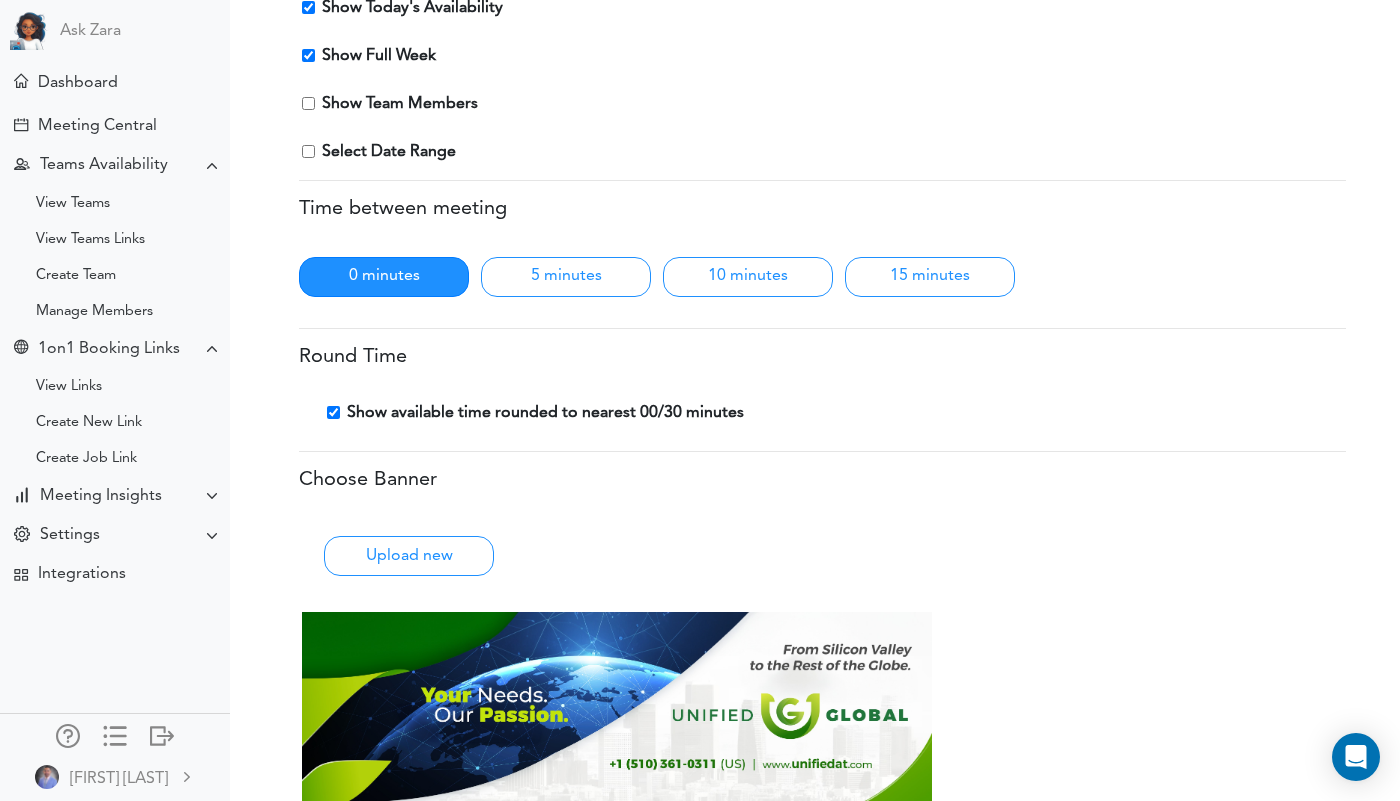 click on "Show Today's Availability
Show Full Week
Show Team Members
-" at bounding box center (826, 80) 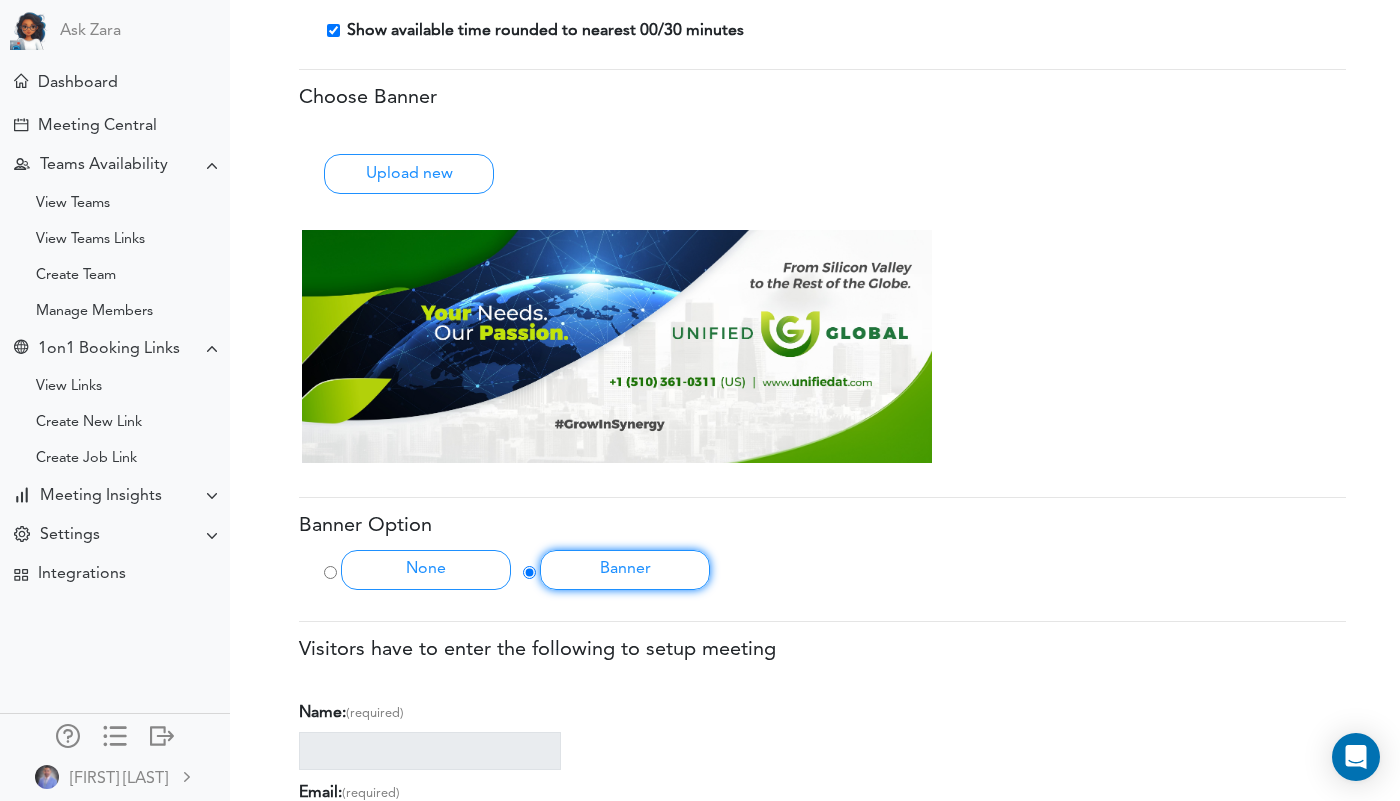 scroll, scrollTop: 759, scrollLeft: 0, axis: vertical 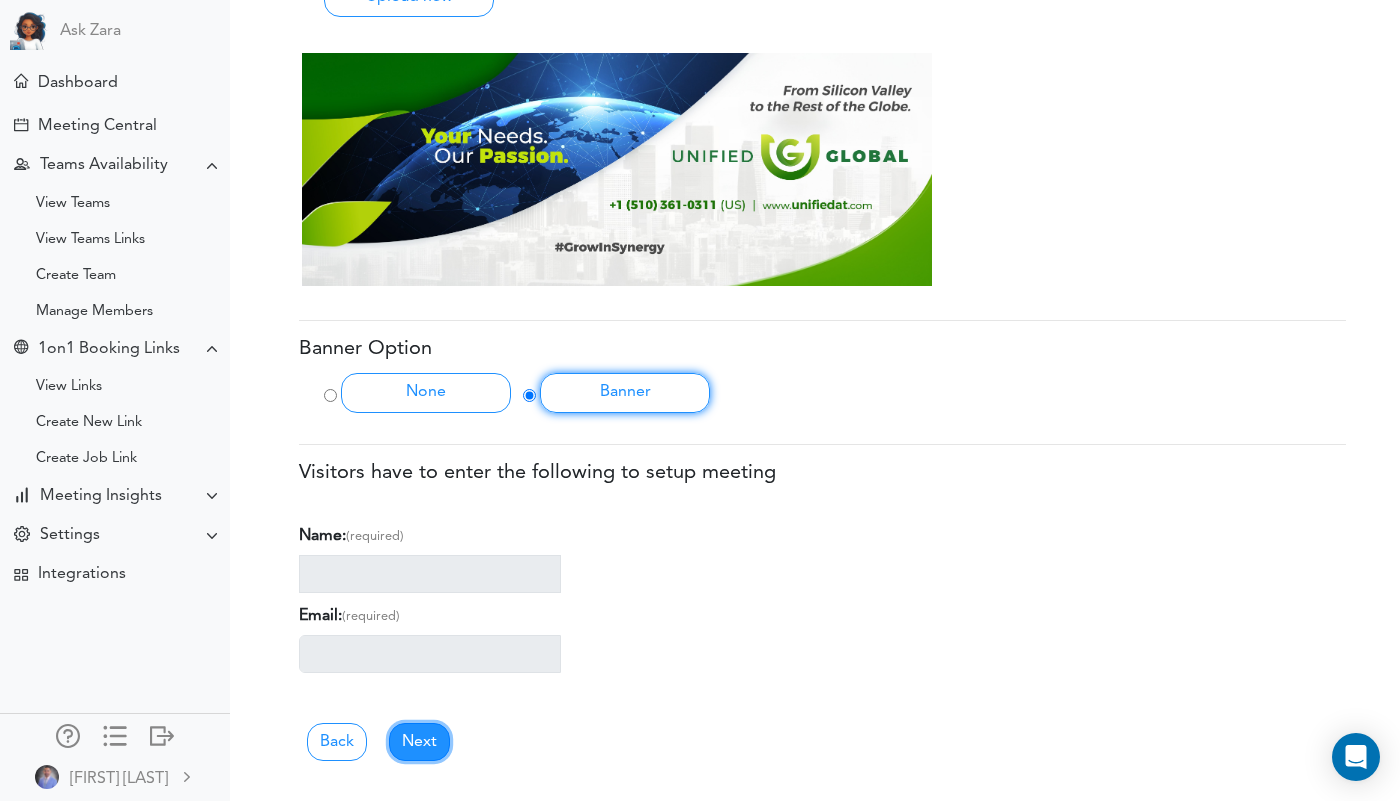 click on "Next" at bounding box center [419, 742] 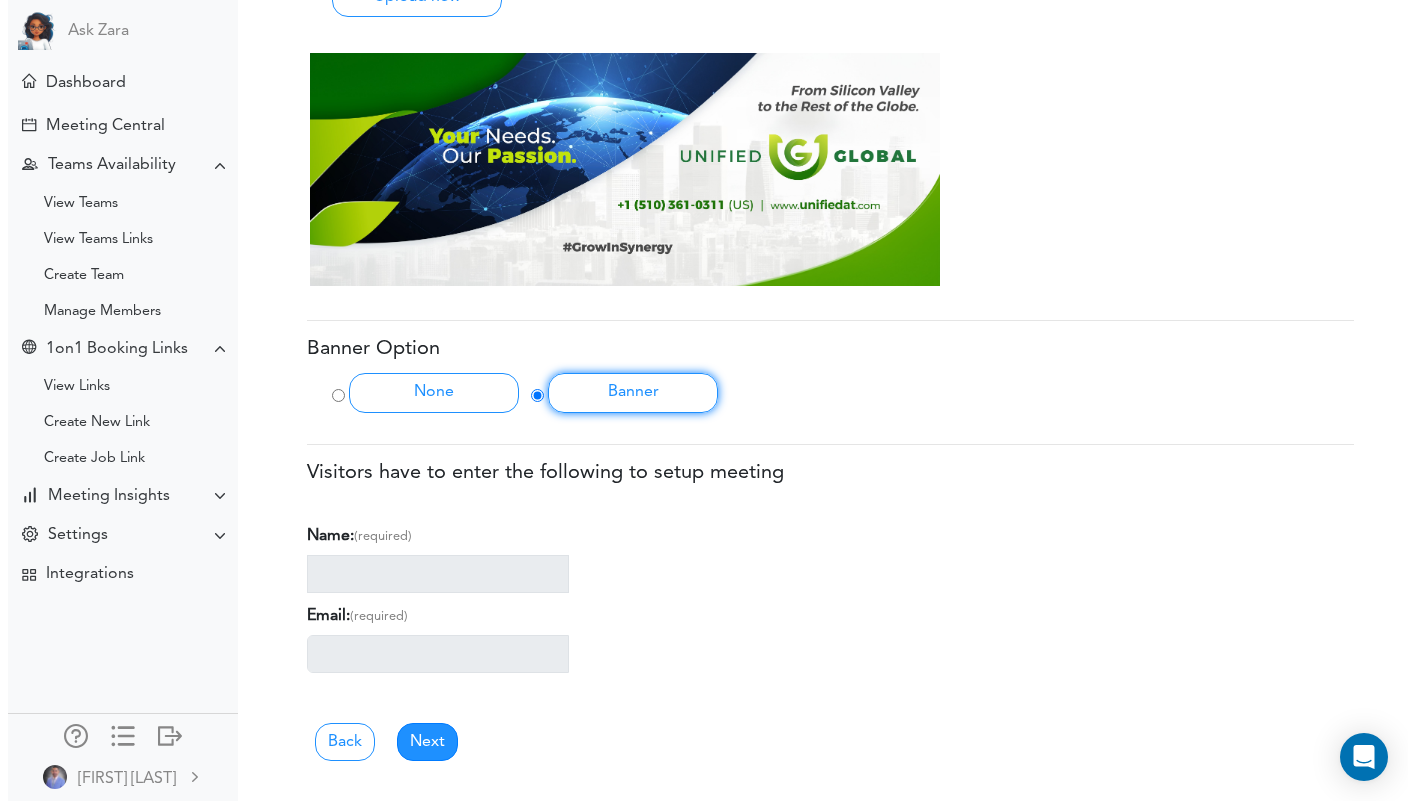 scroll, scrollTop: 0, scrollLeft: 0, axis: both 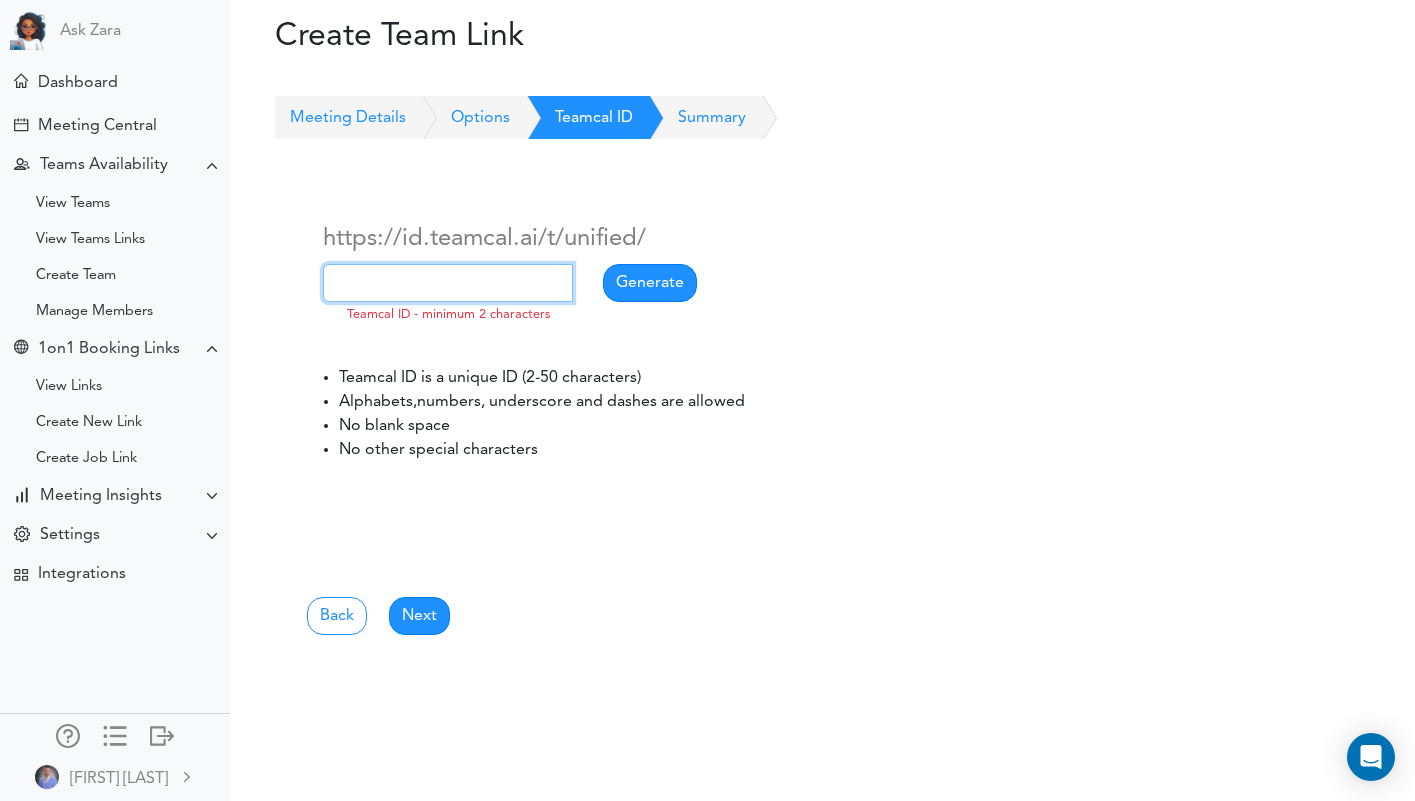 click at bounding box center [448, 283] 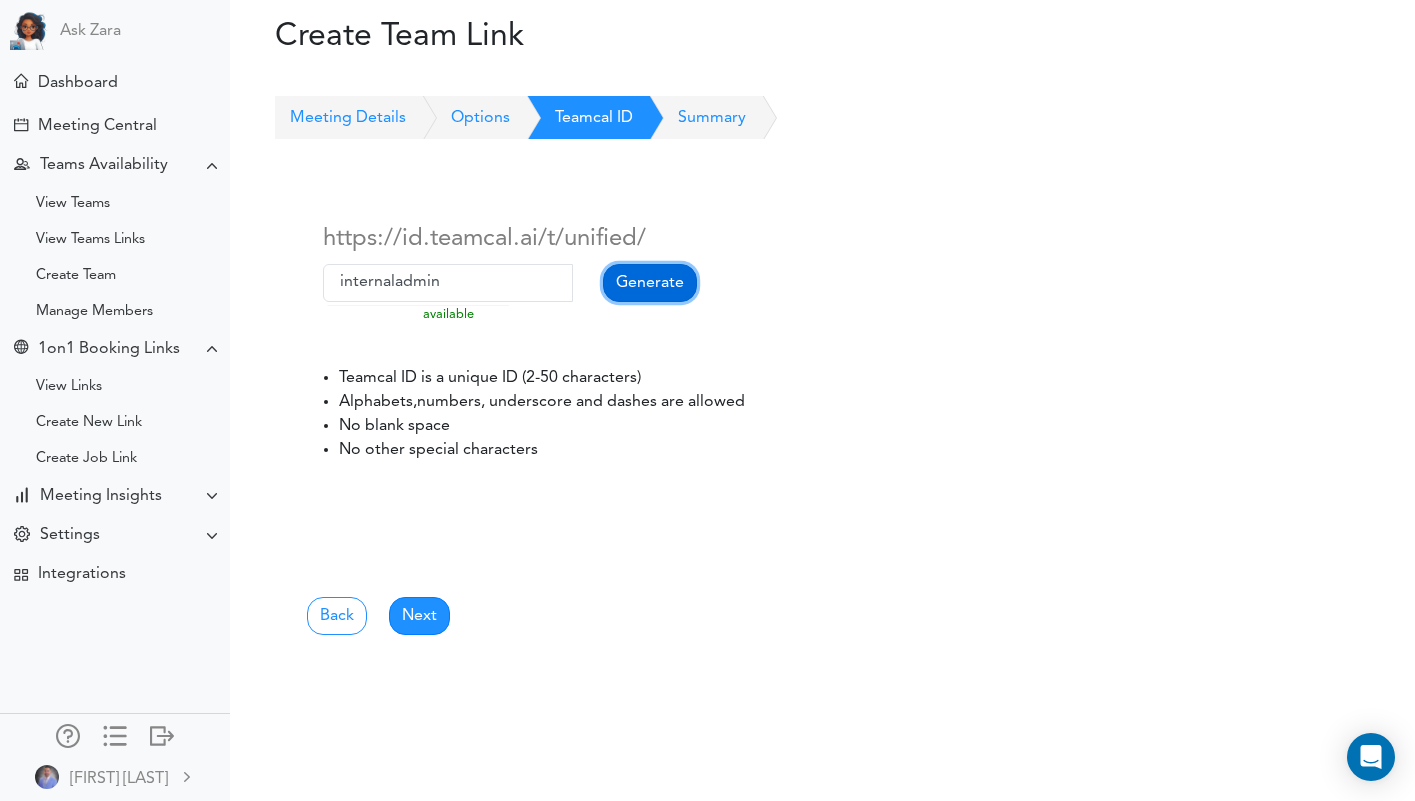 click on "Generate" at bounding box center [650, 283] 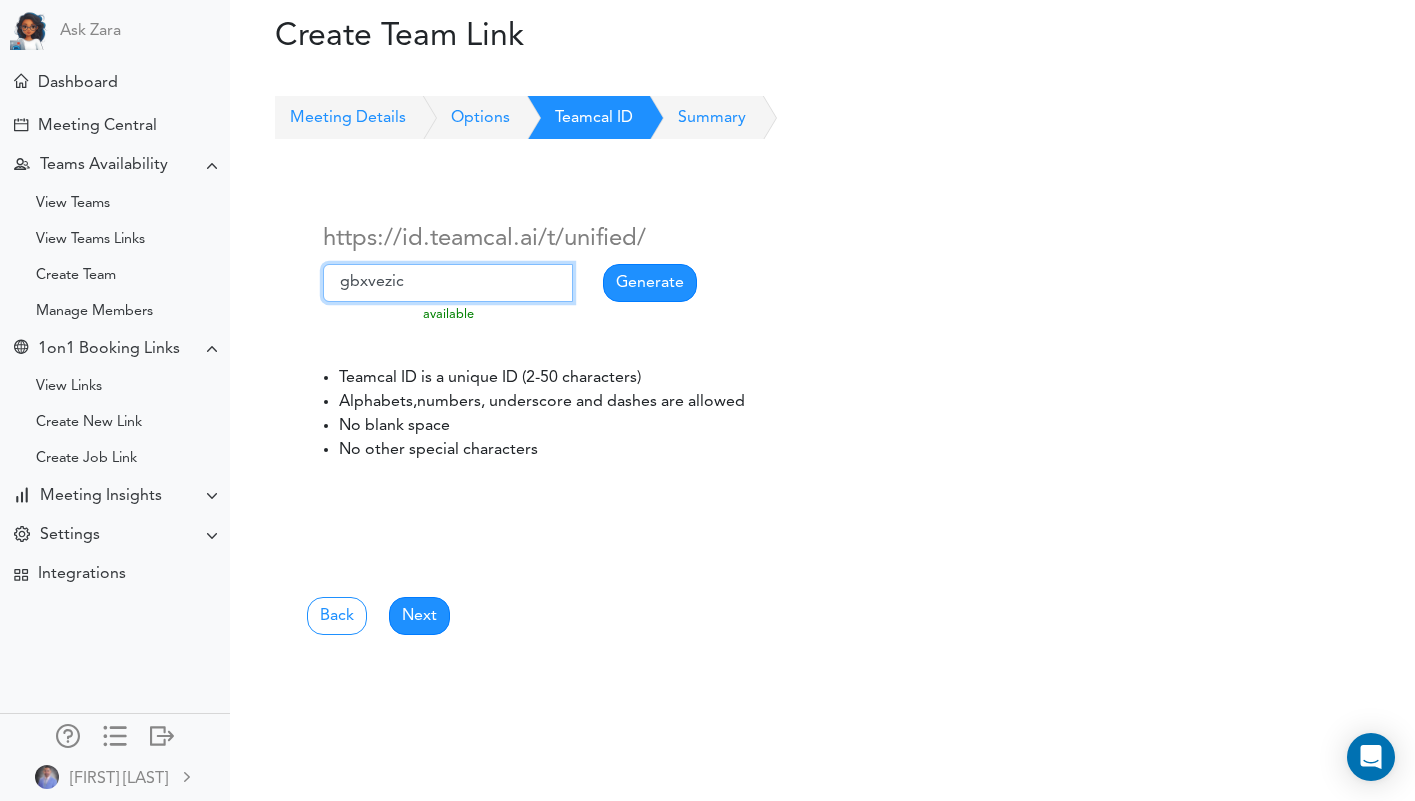 drag, startPoint x: 430, startPoint y: 289, endPoint x: 276, endPoint y: 261, distance: 156.52477 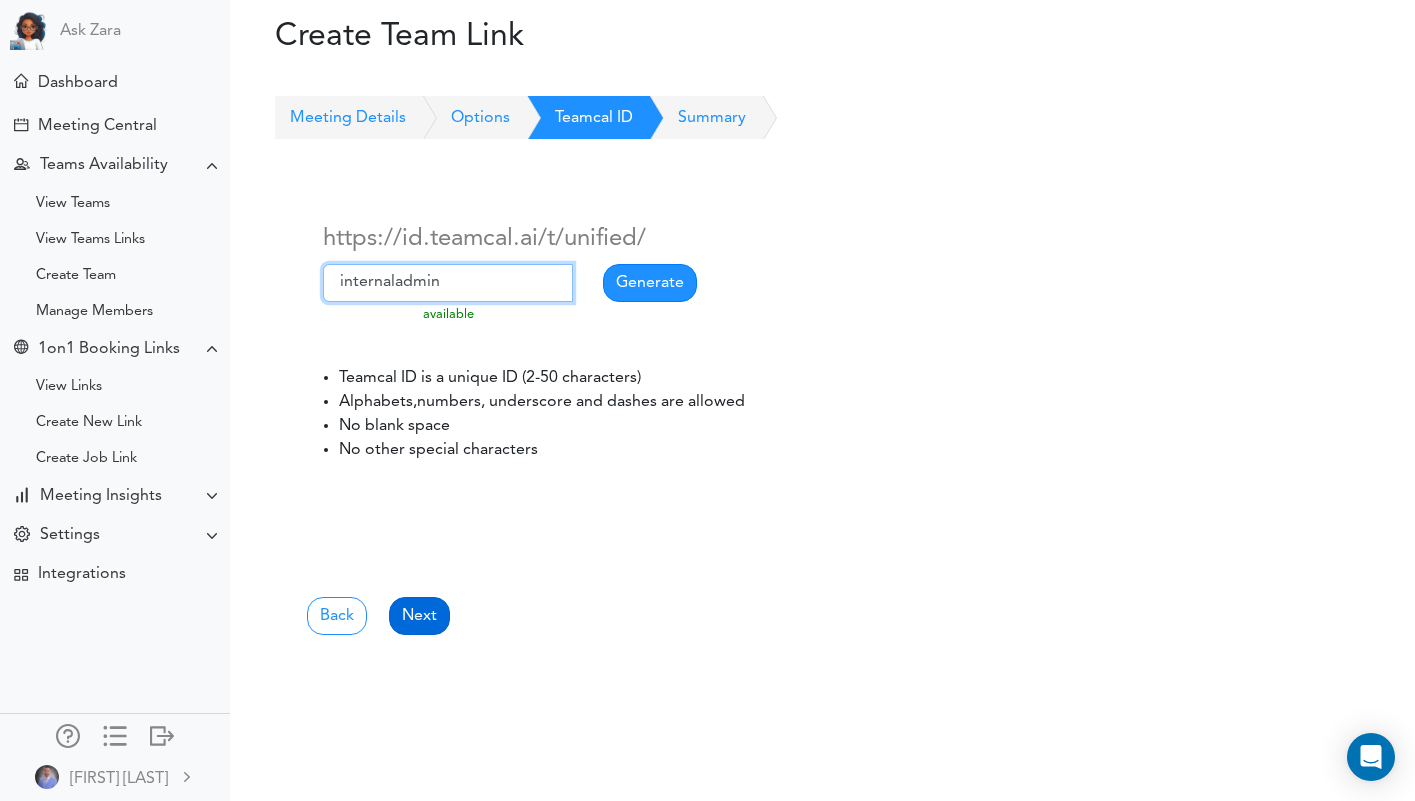 type on "internaladmin" 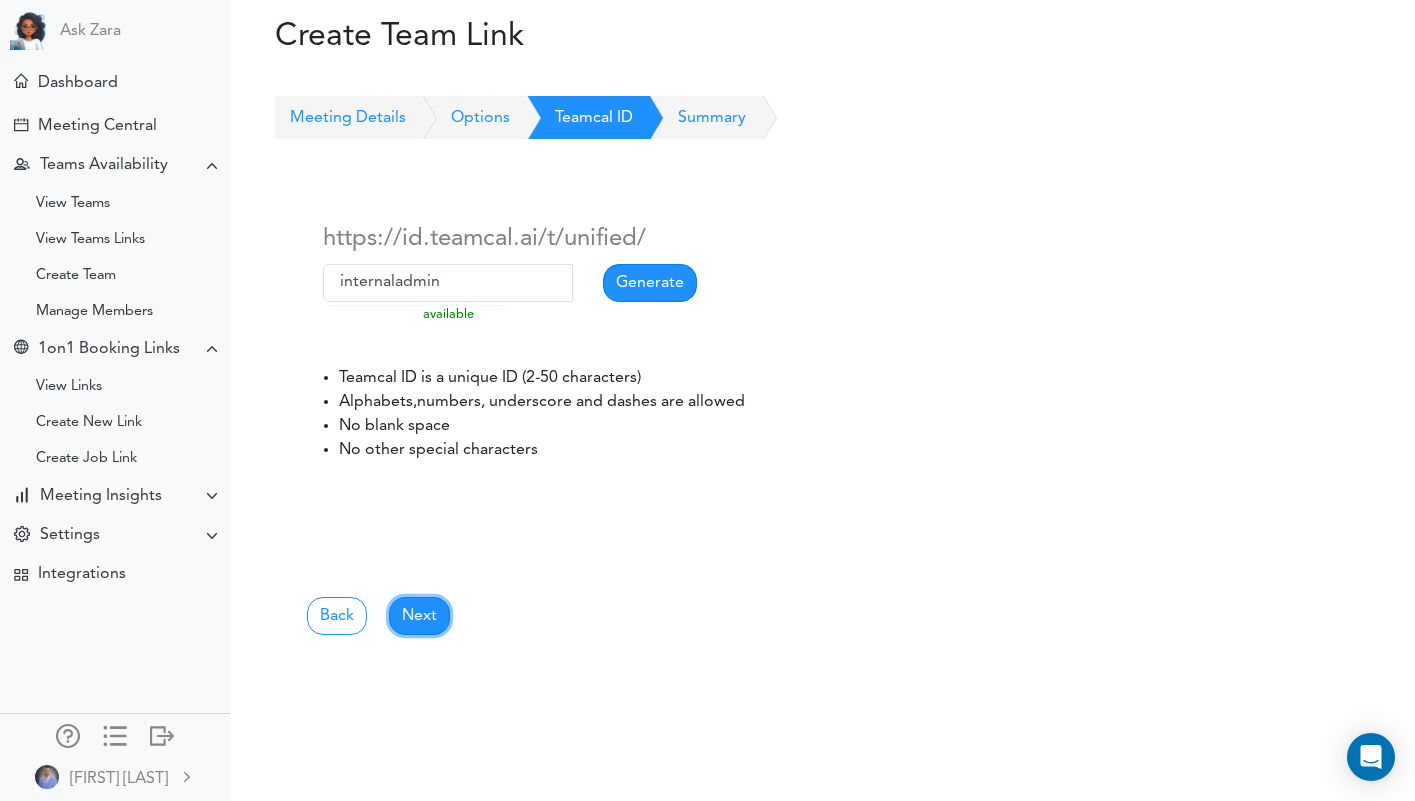 drag, startPoint x: 431, startPoint y: 620, endPoint x: 441, endPoint y: 609, distance: 14.866069 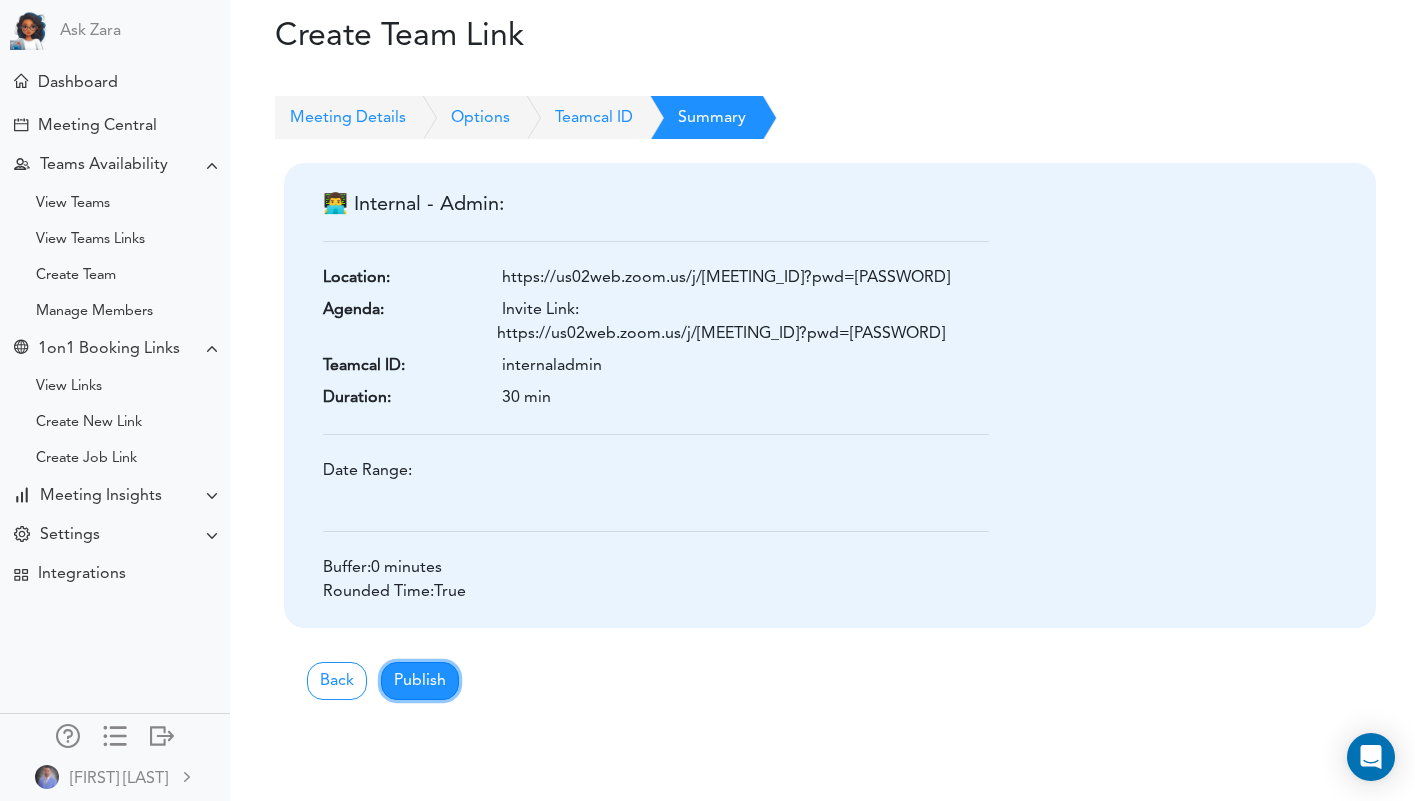 drag, startPoint x: 434, startPoint y: 726, endPoint x: 504, endPoint y: 682, distance: 82.68011 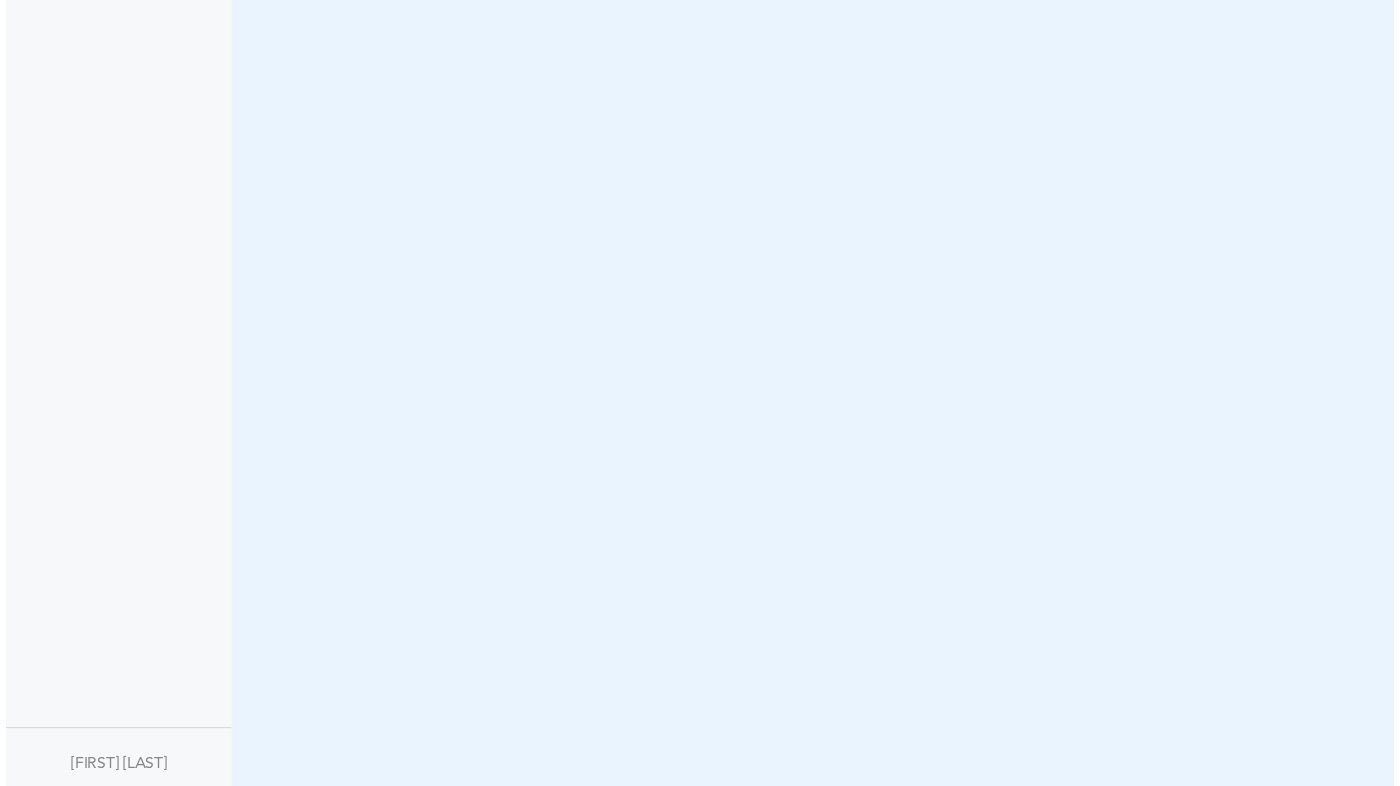scroll, scrollTop: 0, scrollLeft: 0, axis: both 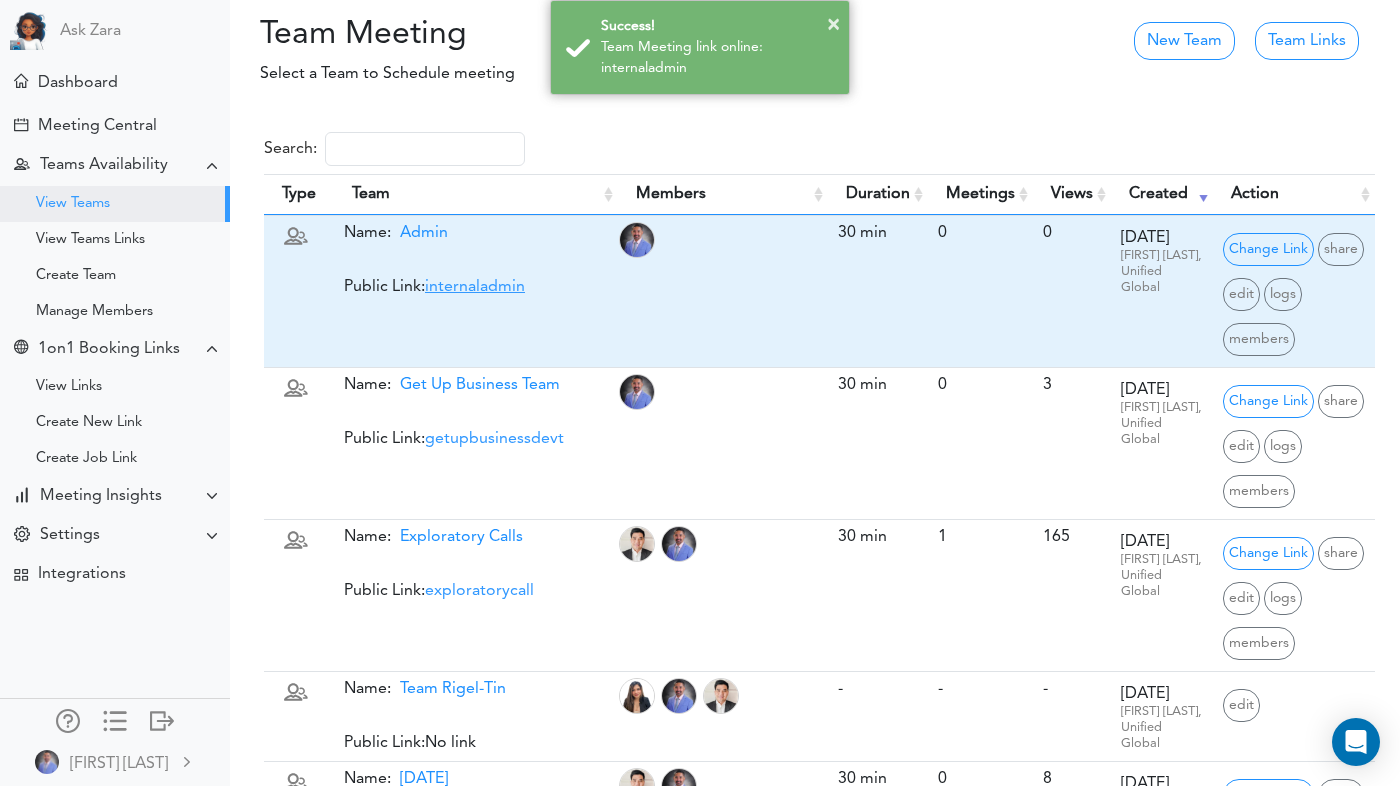 click on "internaladmin" at bounding box center [475, 287] 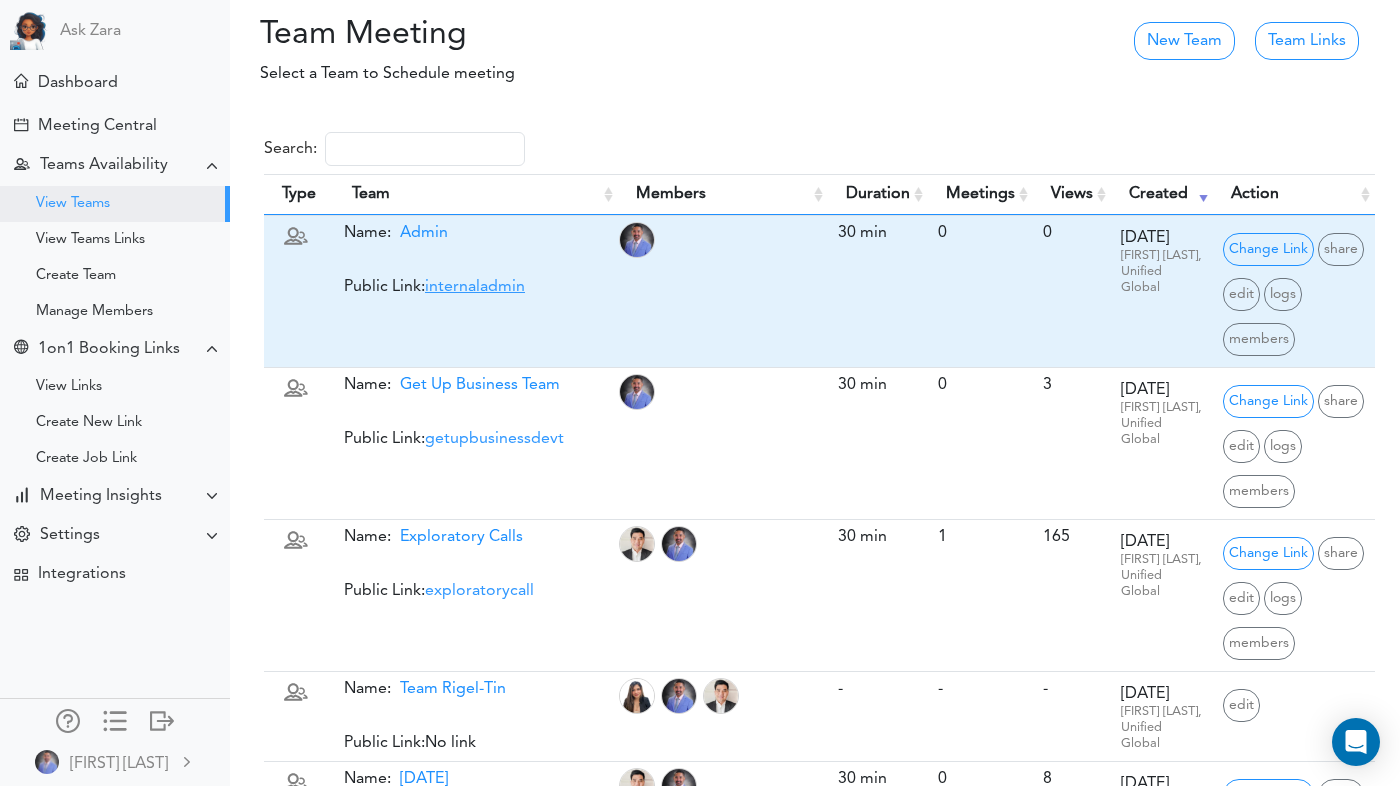 click on "internaladmin" at bounding box center [475, 287] 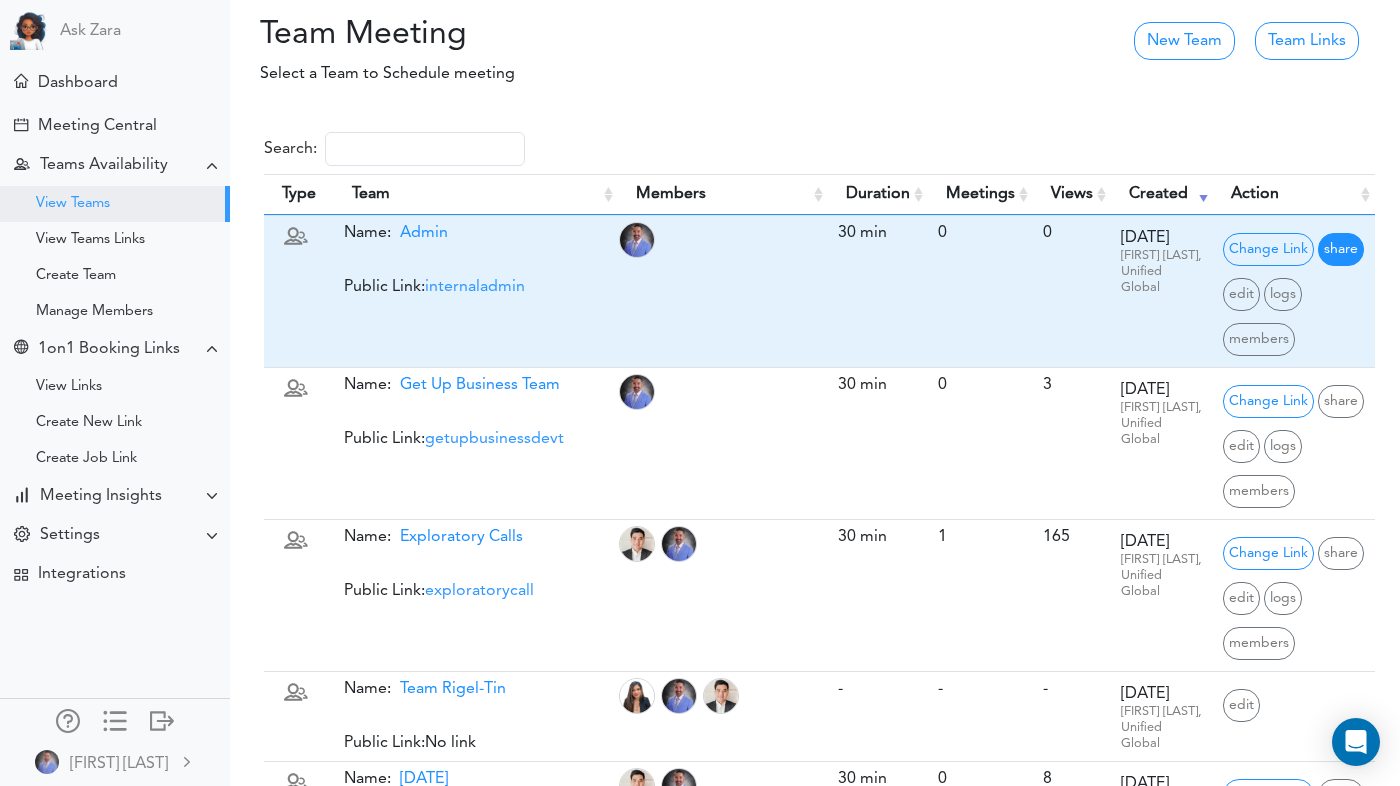 click on "share" at bounding box center [1341, 249] 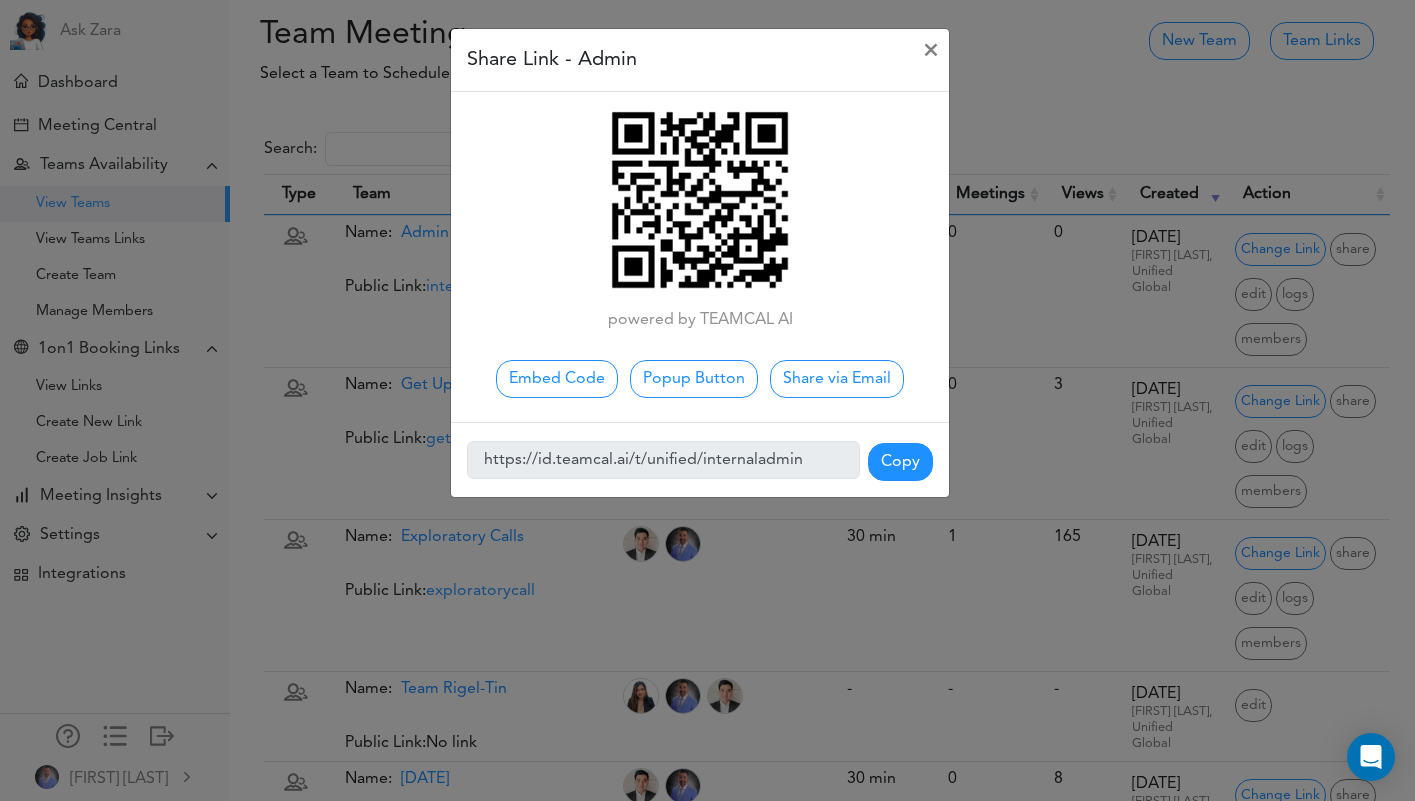 click on "Copy" at bounding box center [900, 462] 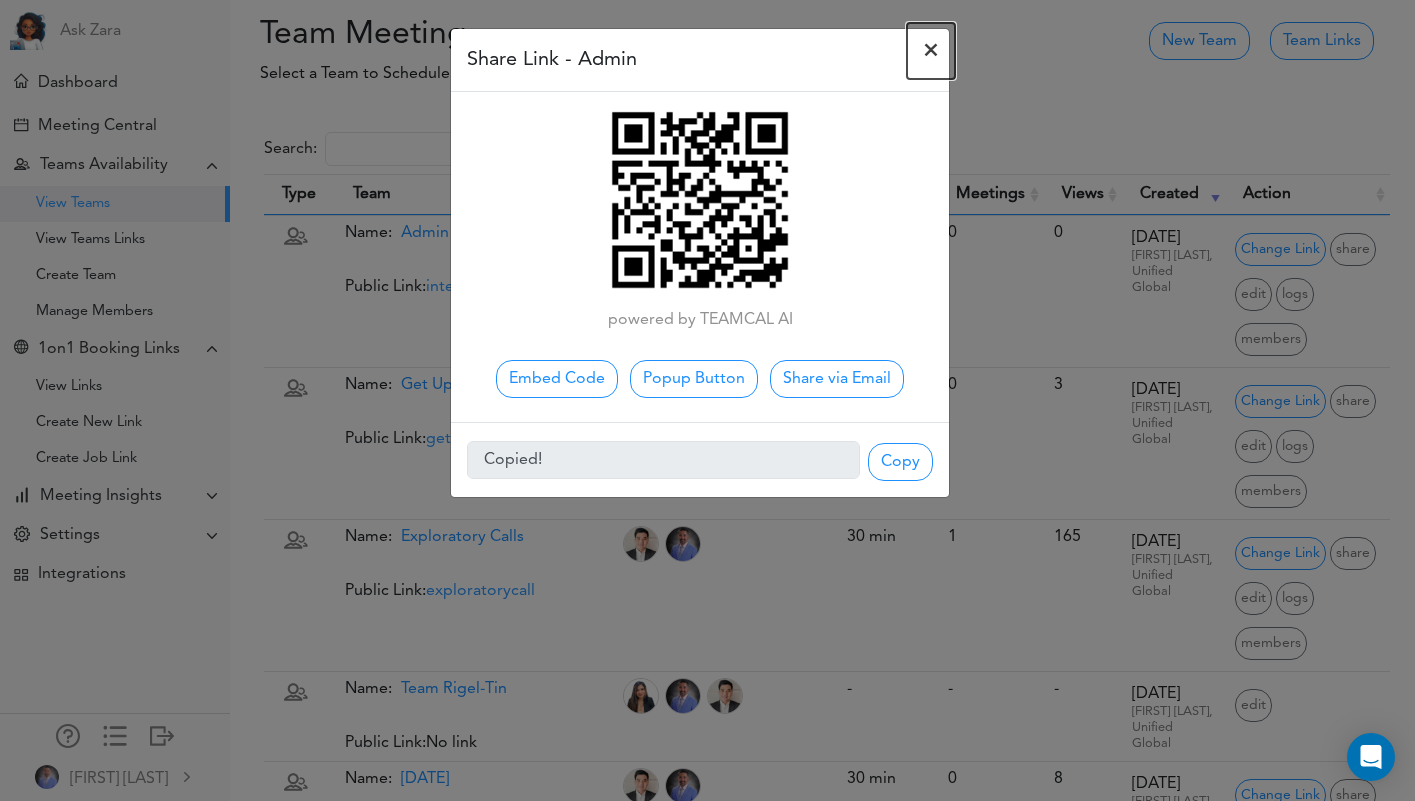 click on "×" at bounding box center [931, 51] 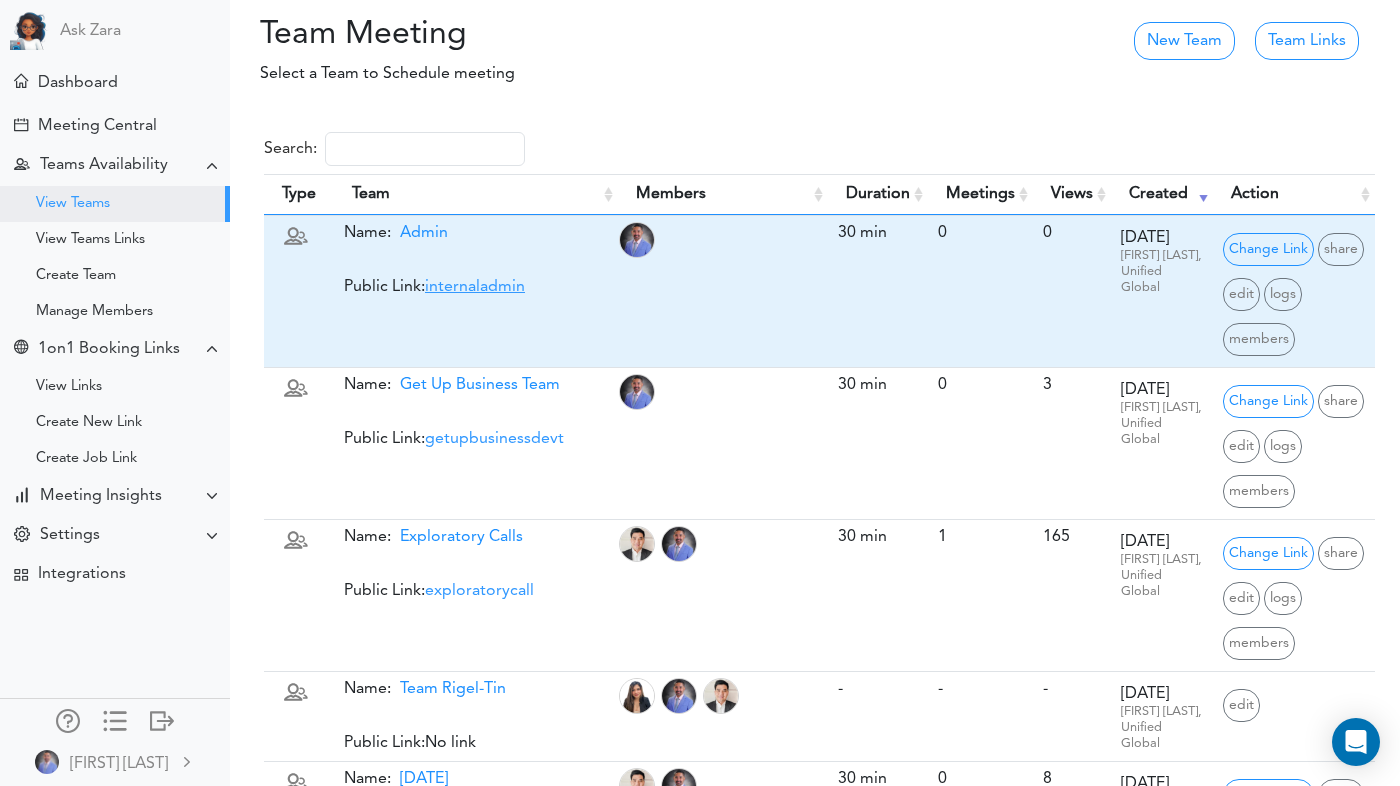 click on "internaladmin" at bounding box center [475, 287] 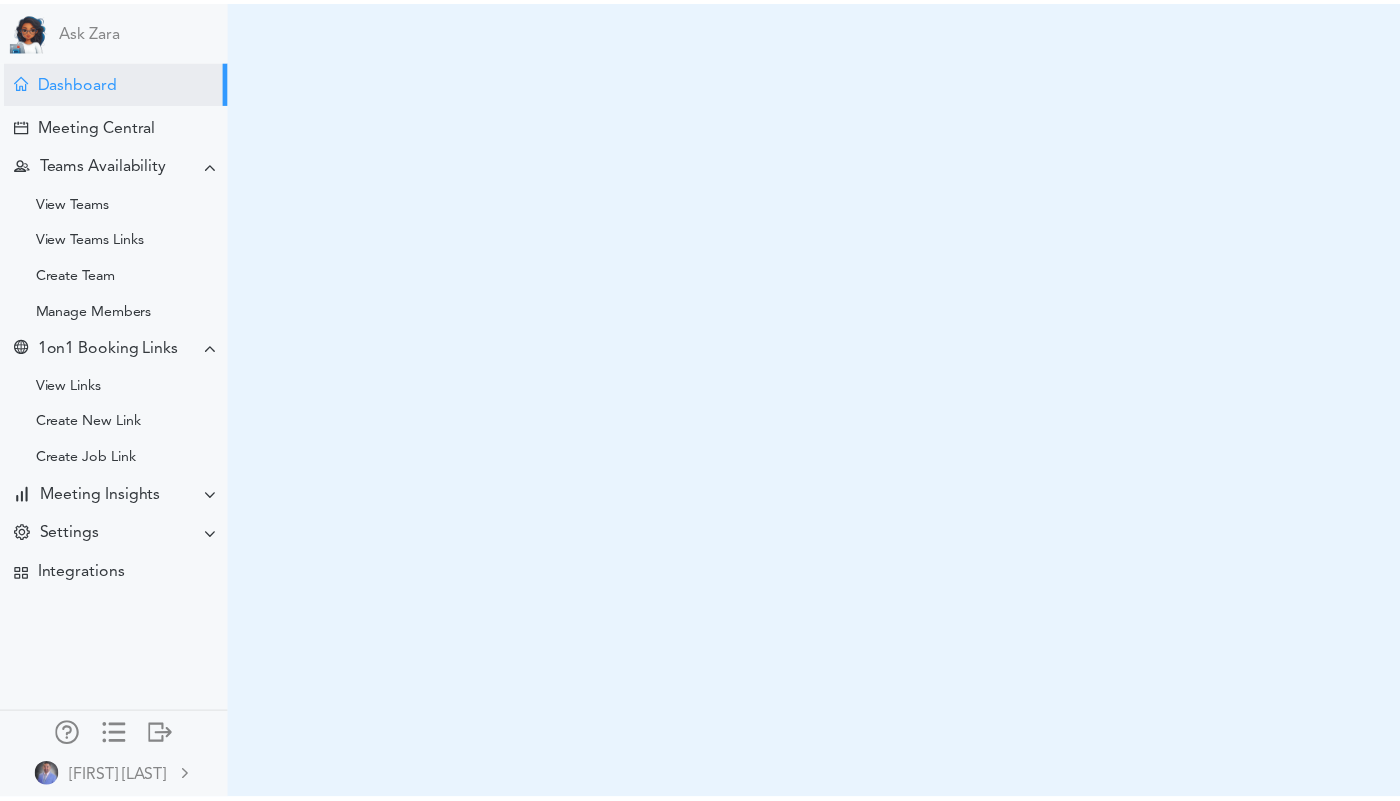 scroll, scrollTop: 0, scrollLeft: 0, axis: both 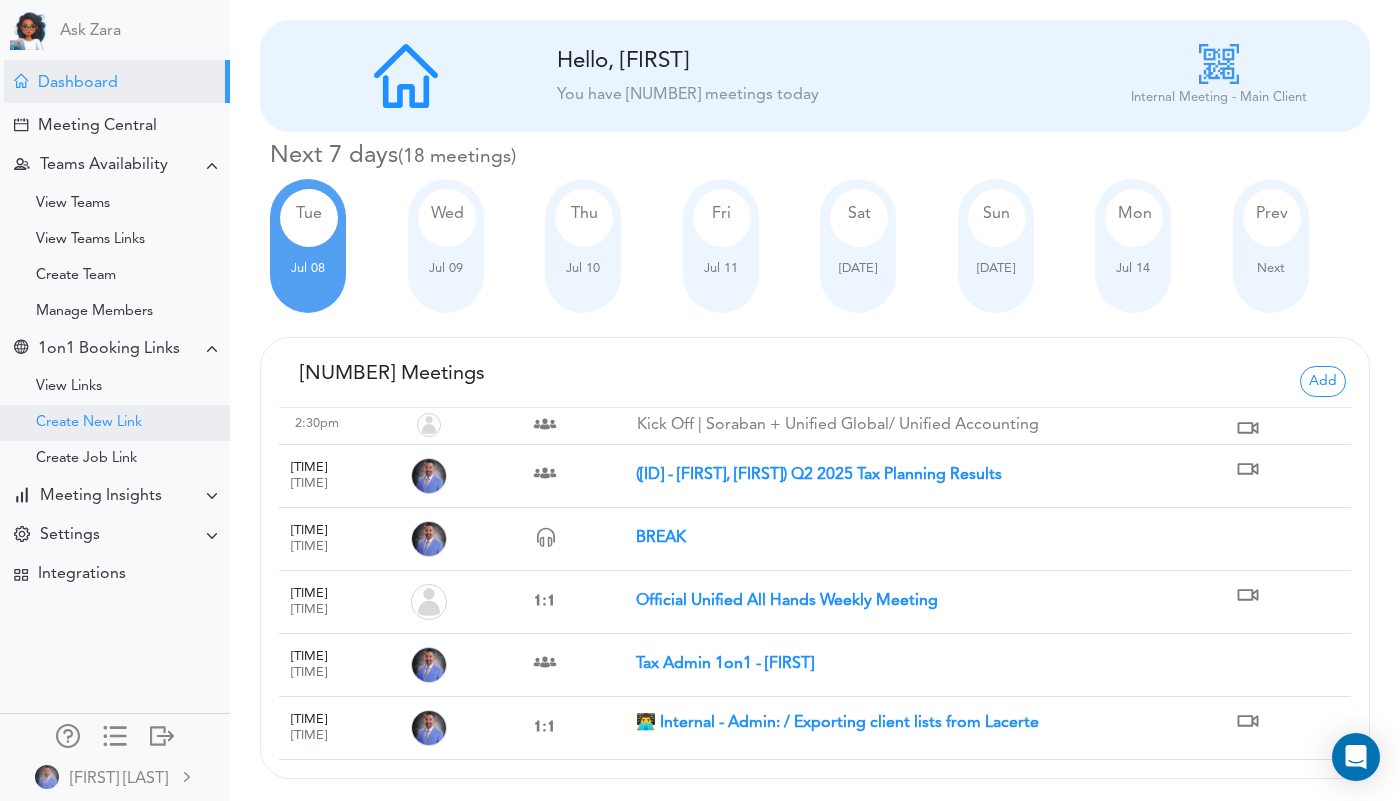 click on "Create New Link" at bounding box center [89, 423] 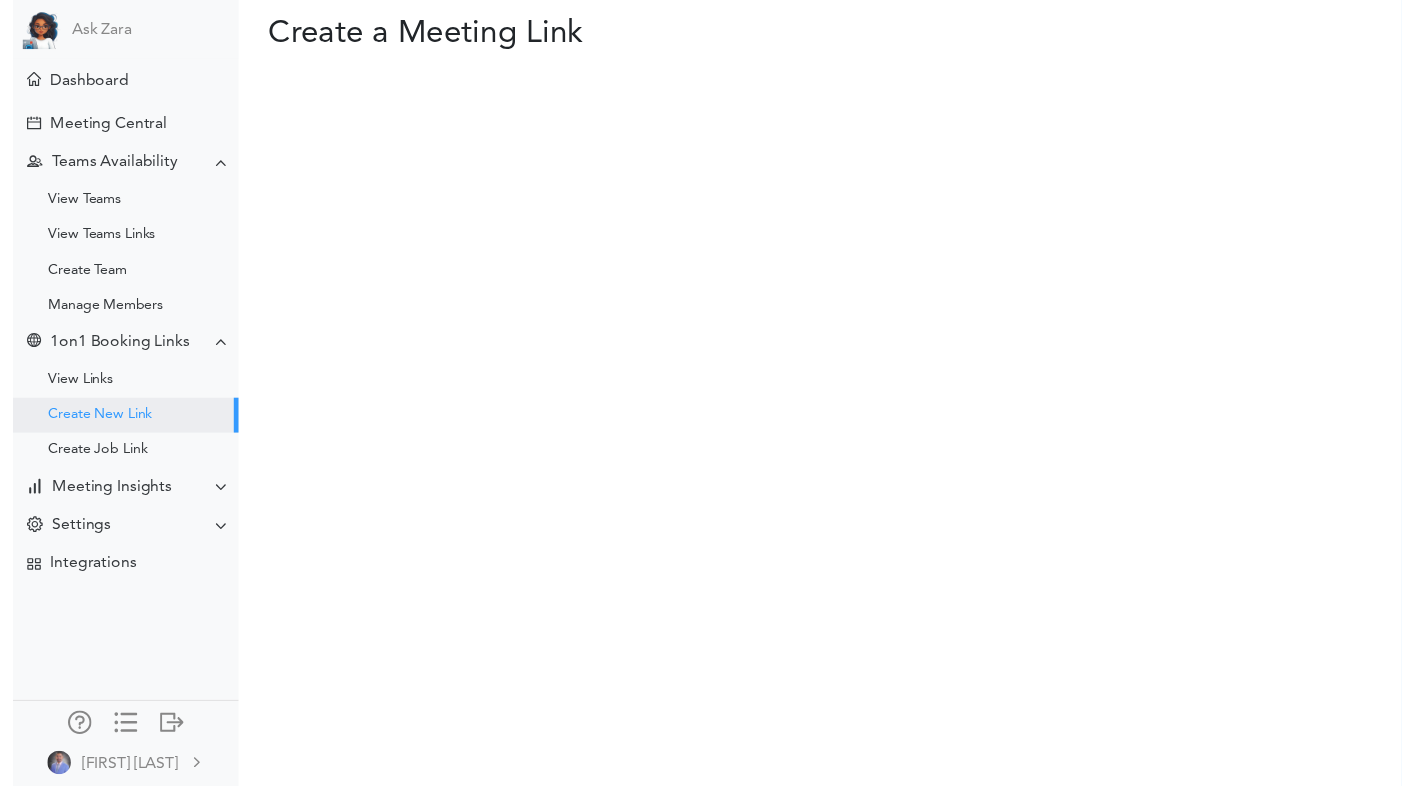 scroll, scrollTop: 0, scrollLeft: 0, axis: both 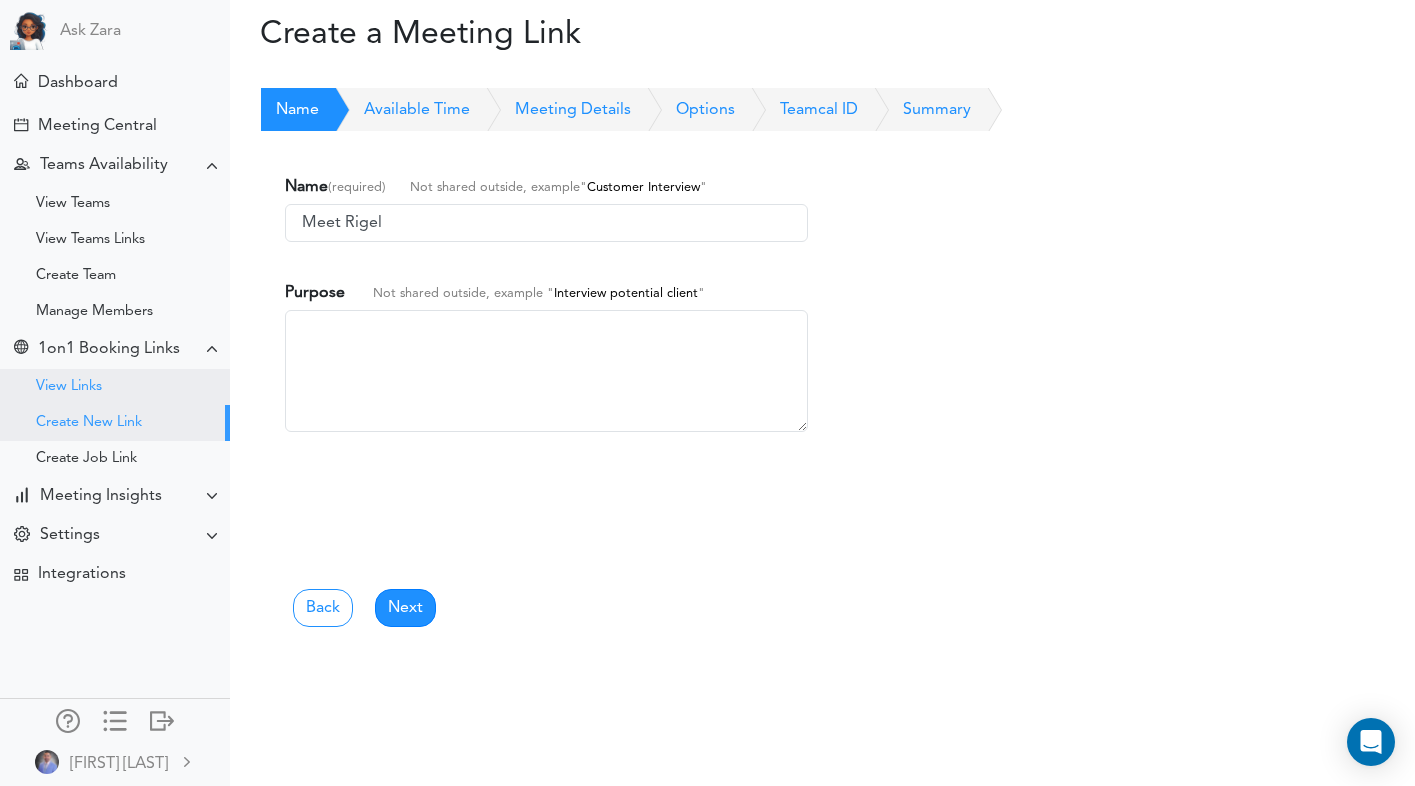 click on "View Links" at bounding box center [69, 387] 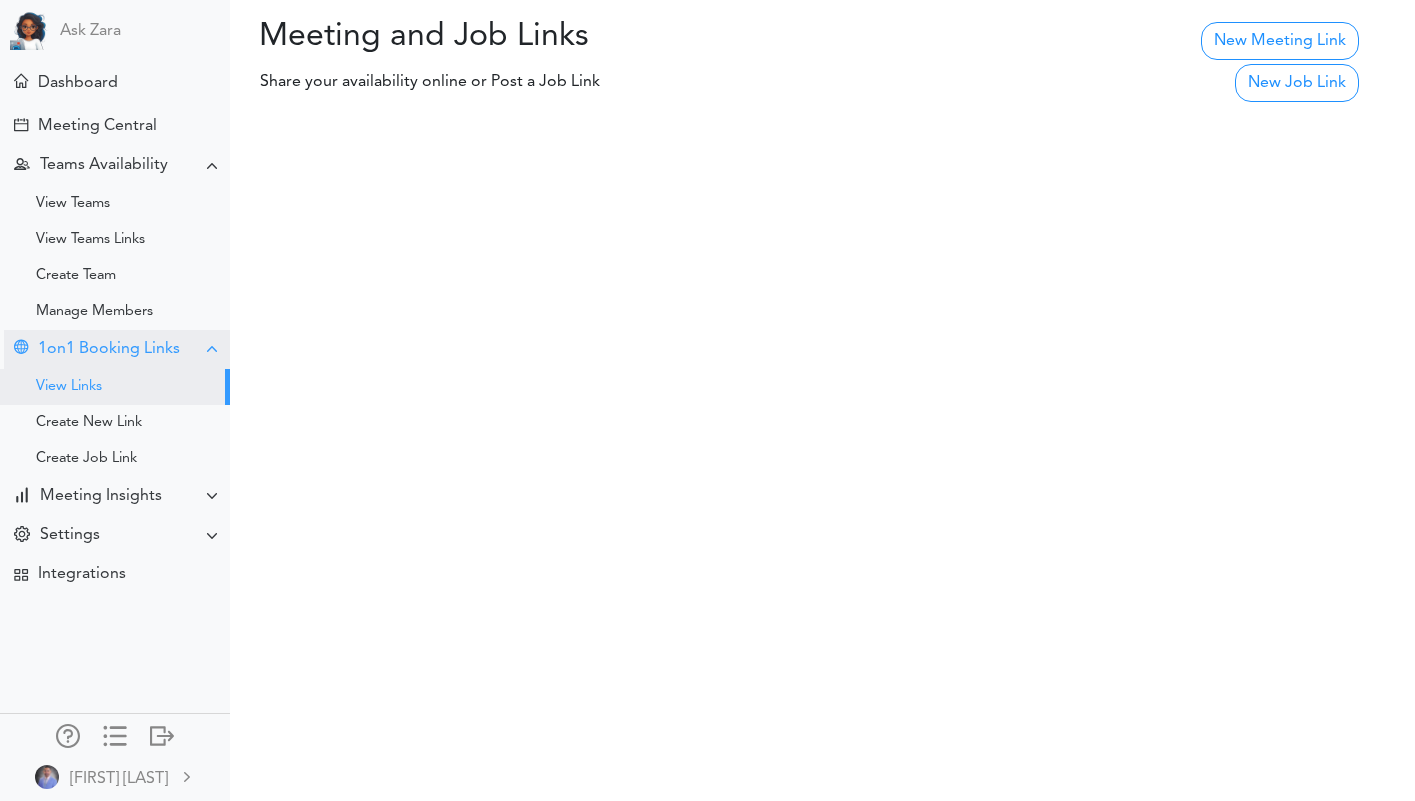 scroll, scrollTop: 0, scrollLeft: 0, axis: both 